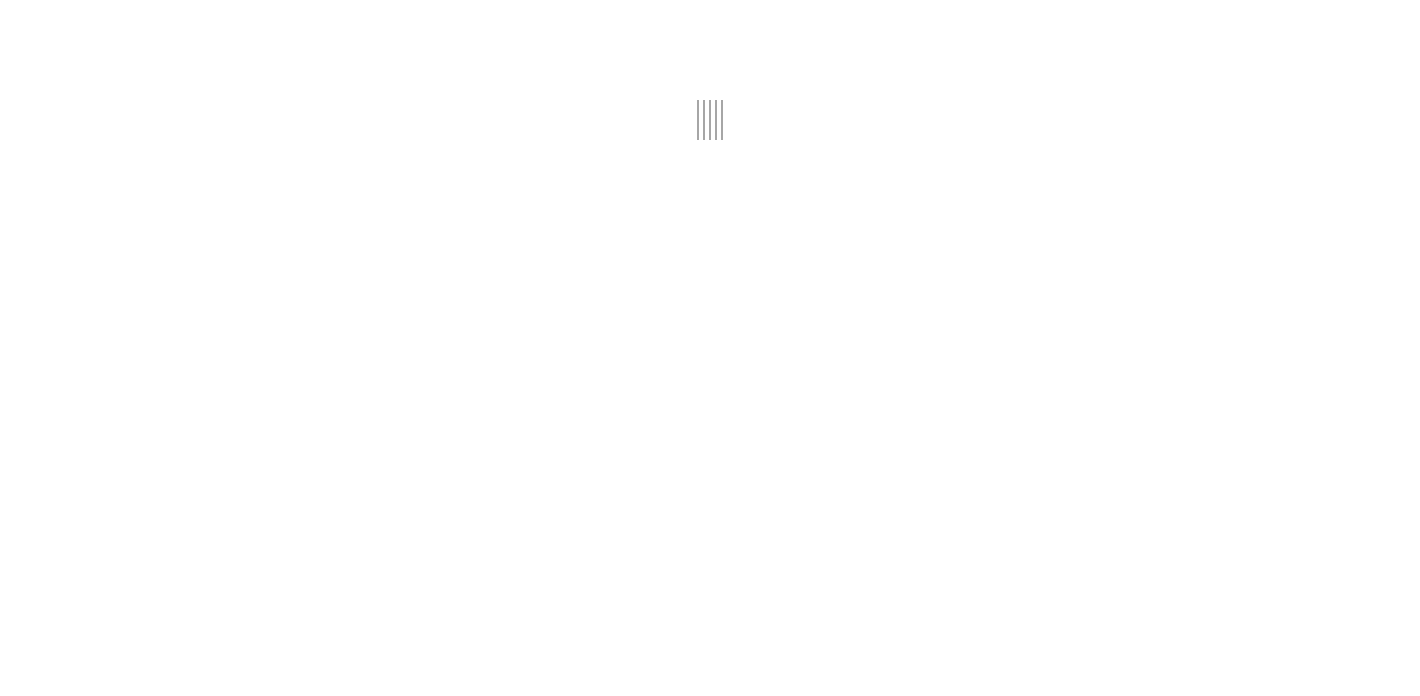 scroll, scrollTop: 0, scrollLeft: 0, axis: both 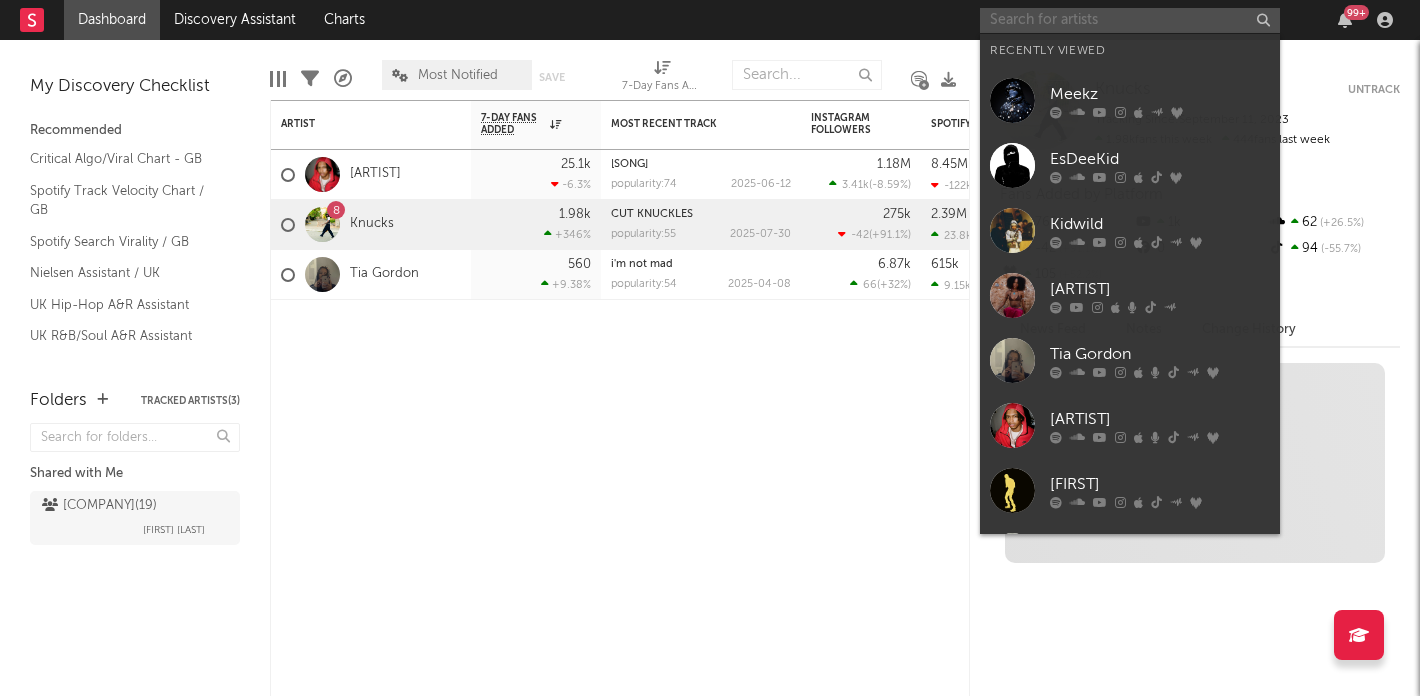 click at bounding box center (1130, 20) 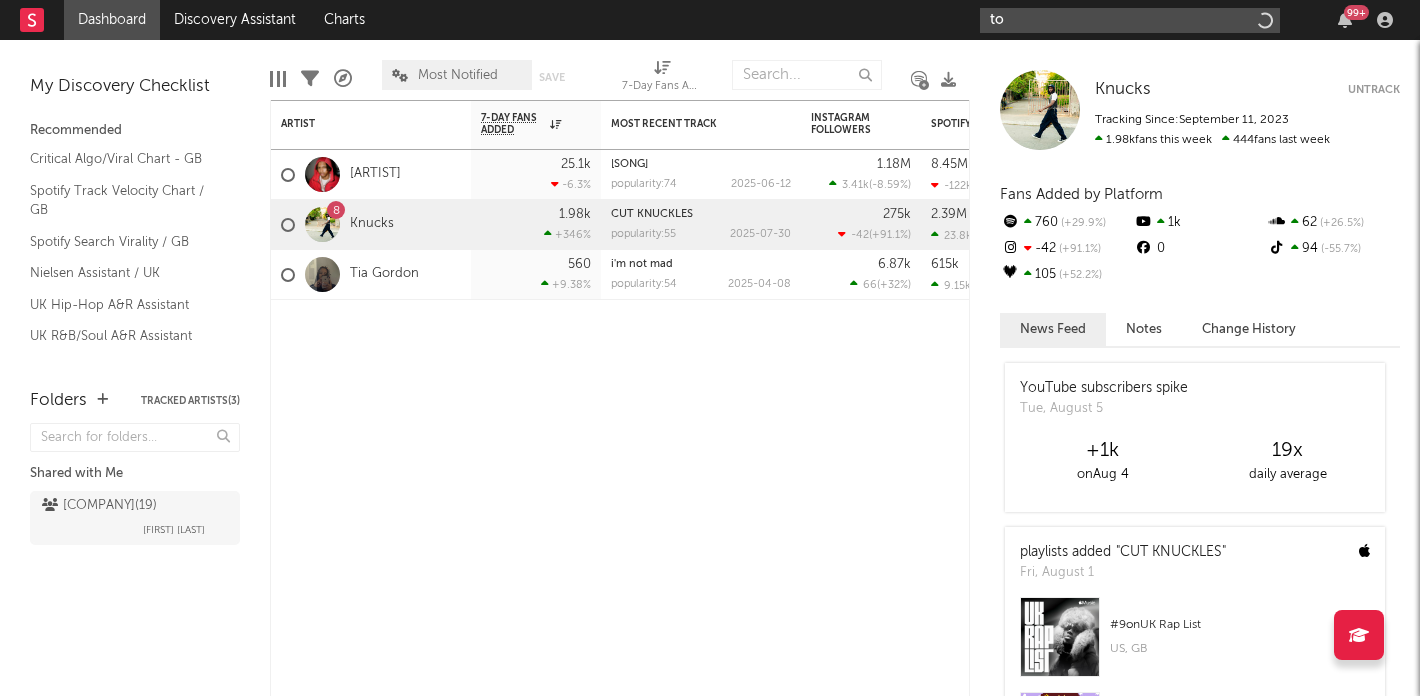 type on "t" 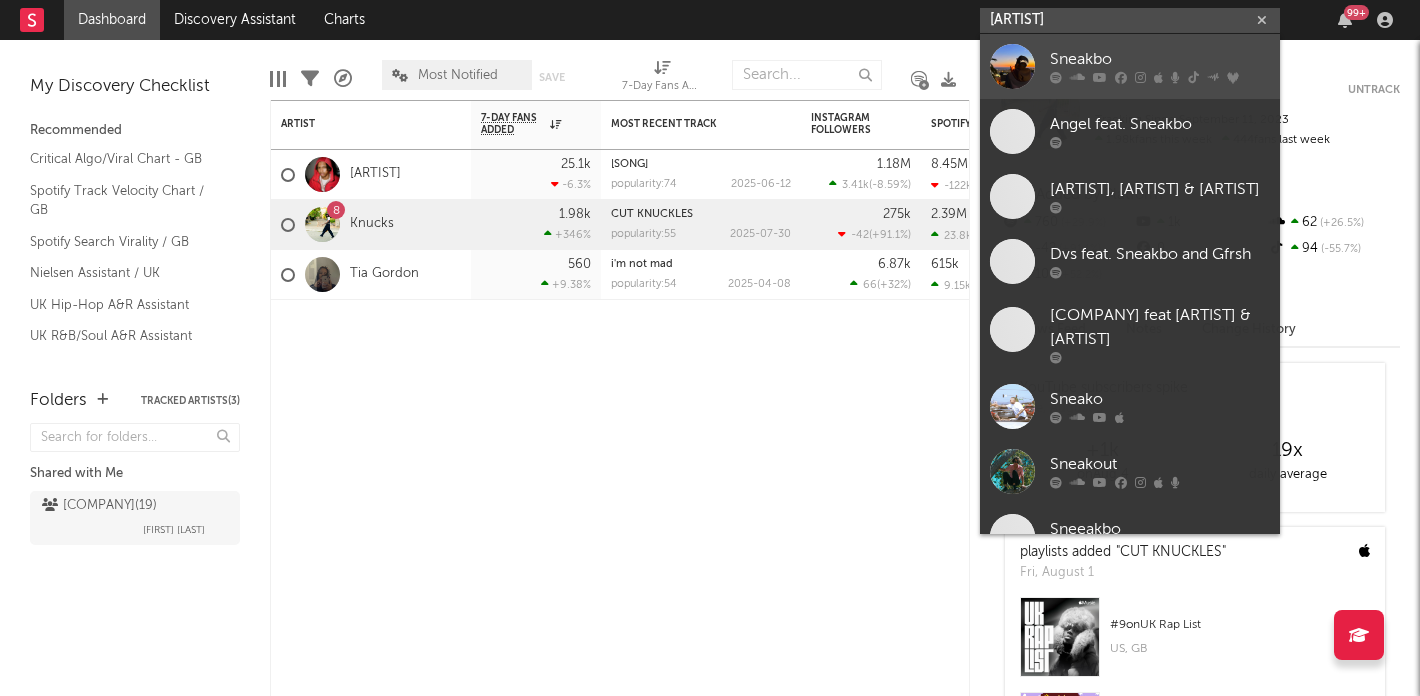 type on "[ARTIST]" 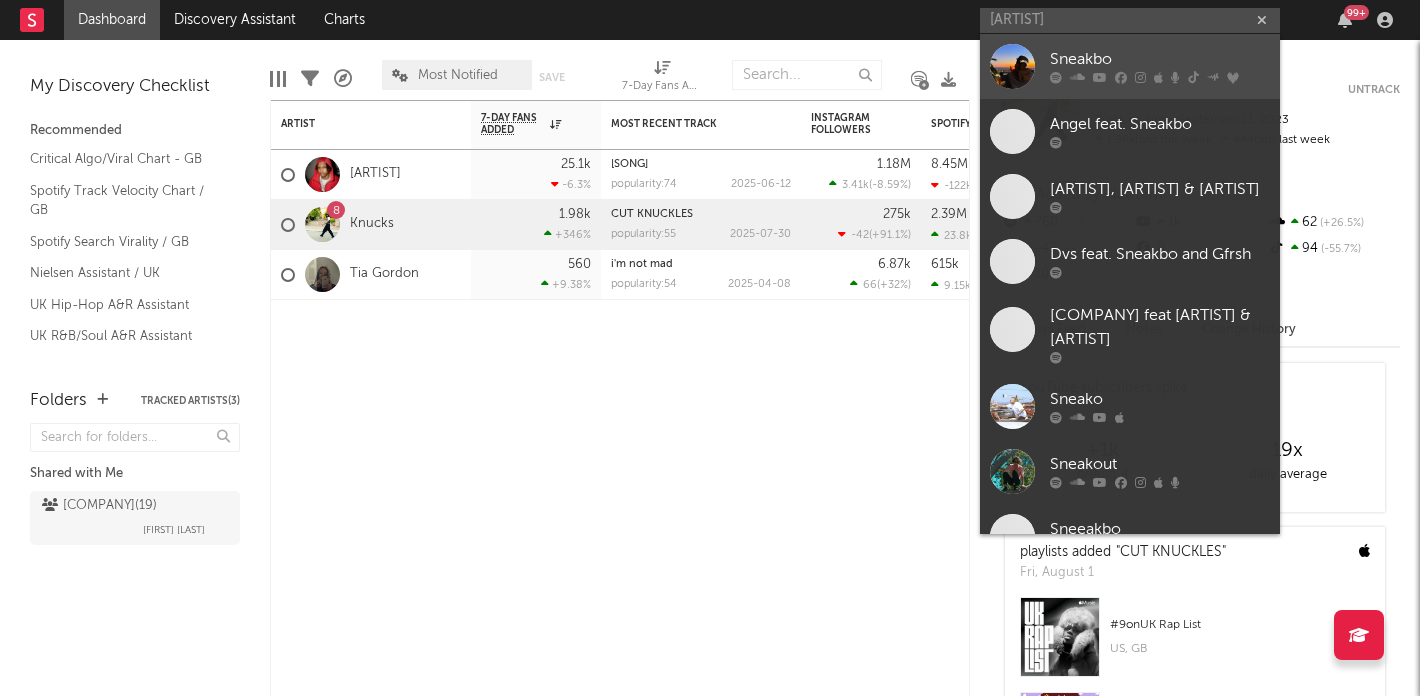 click at bounding box center (1012, 66) 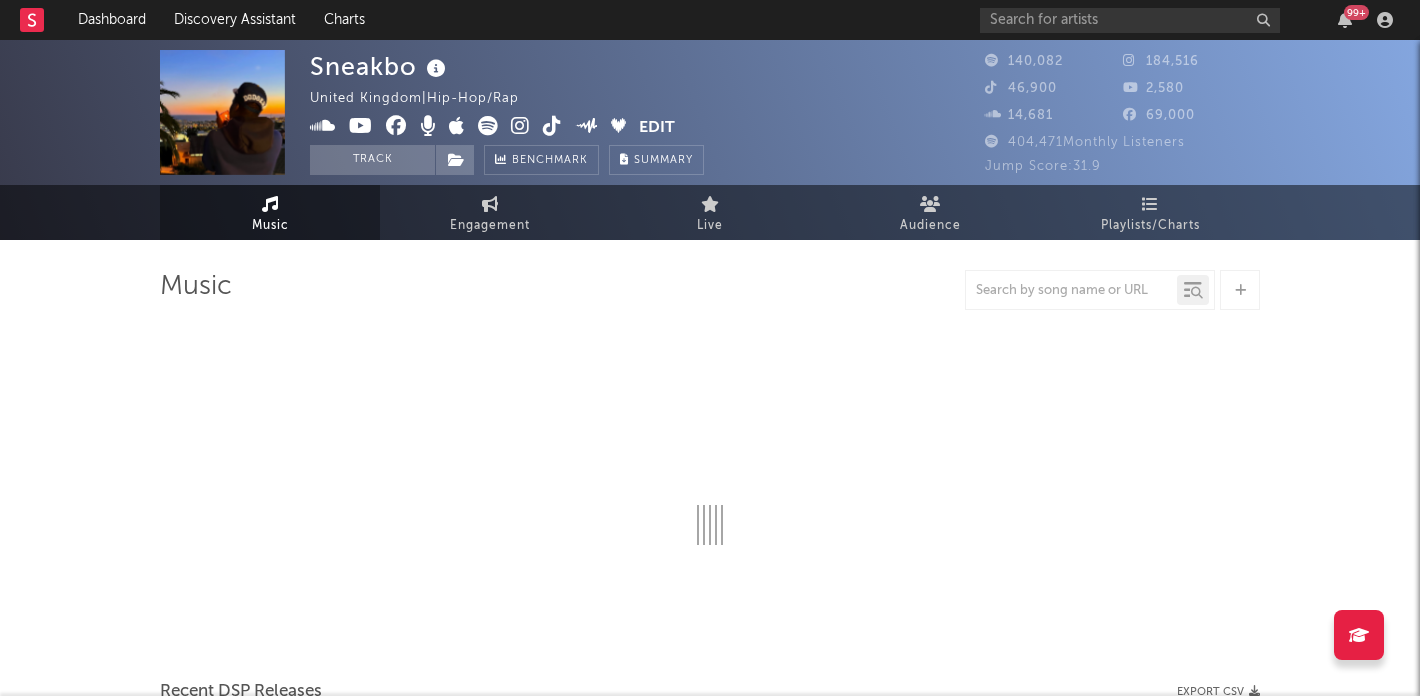 select on "6m" 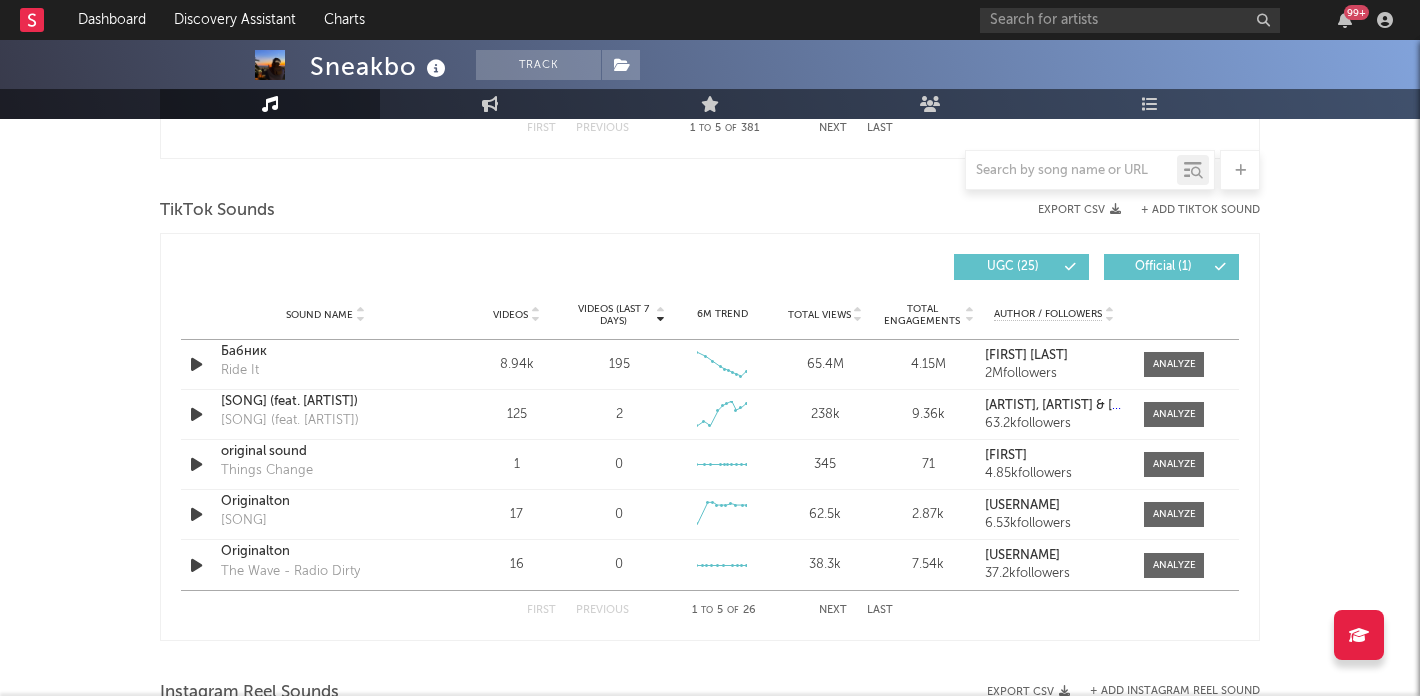 scroll, scrollTop: 1295, scrollLeft: 0, axis: vertical 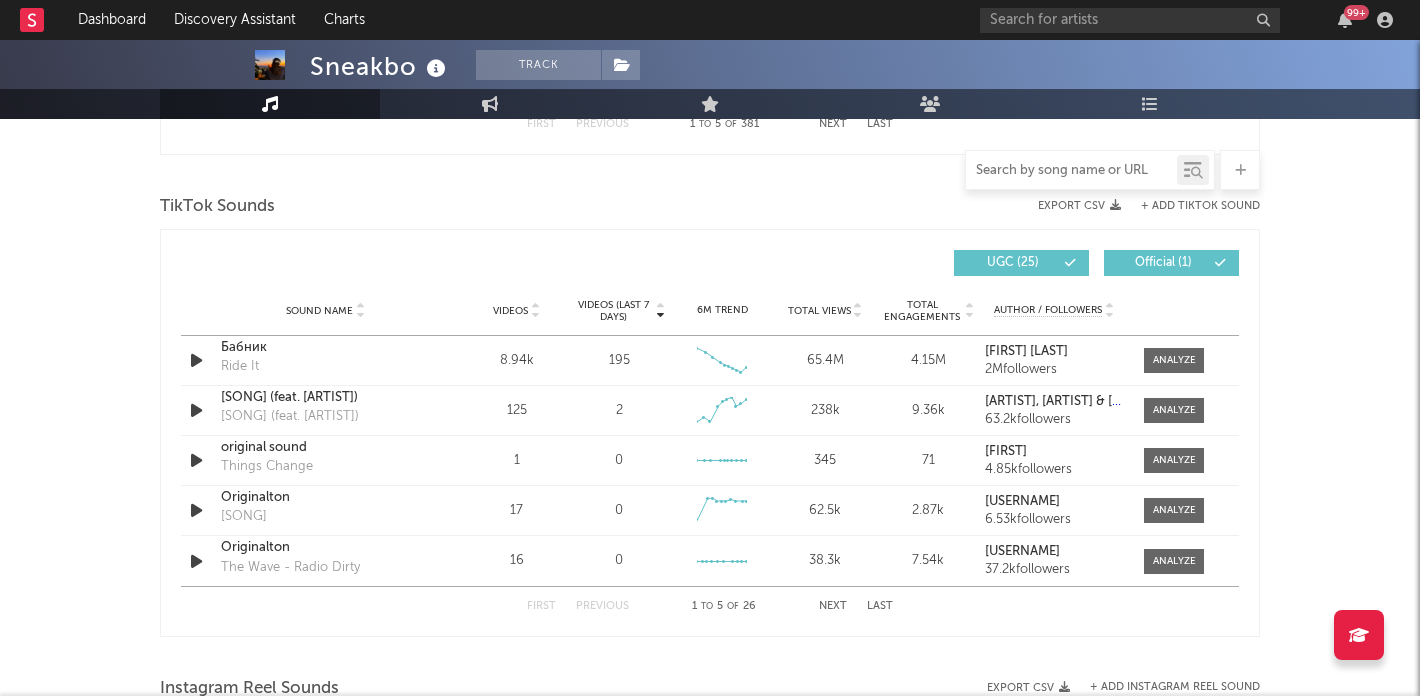 click at bounding box center [1071, 171] 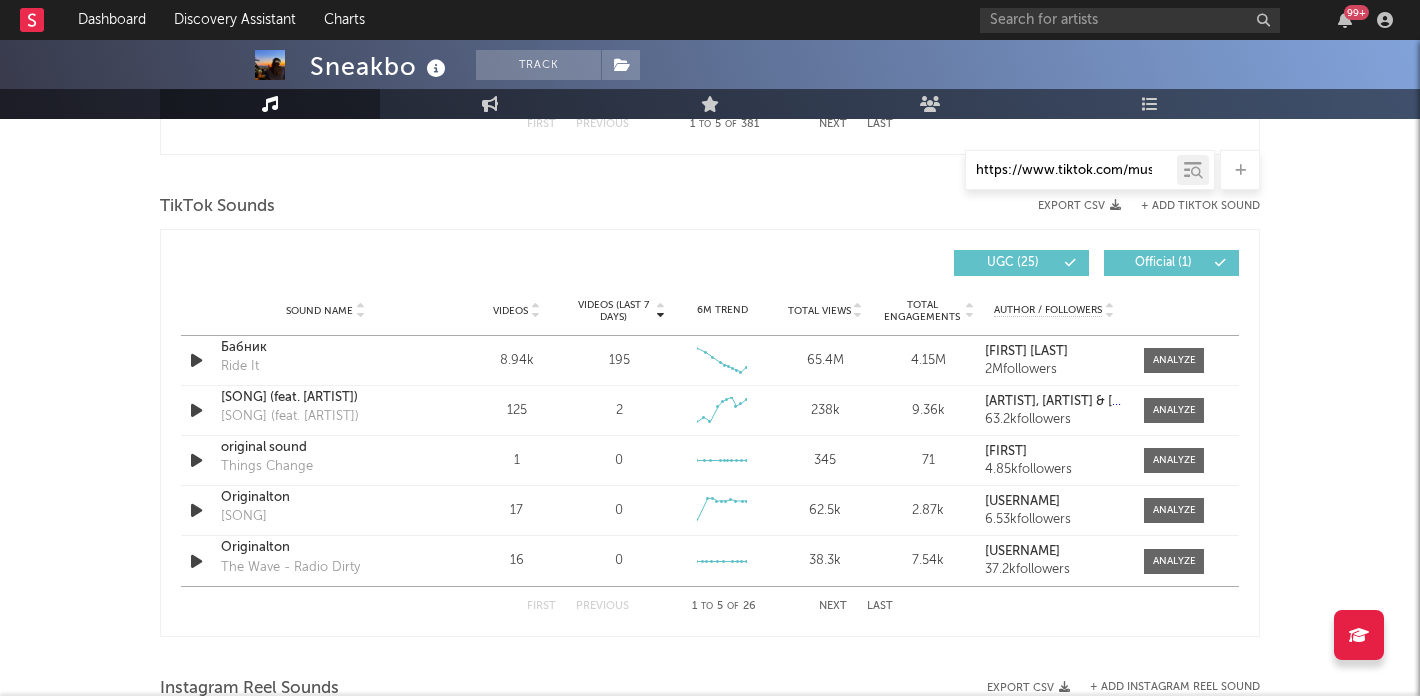 scroll, scrollTop: 0, scrollLeft: 503, axis: horizontal 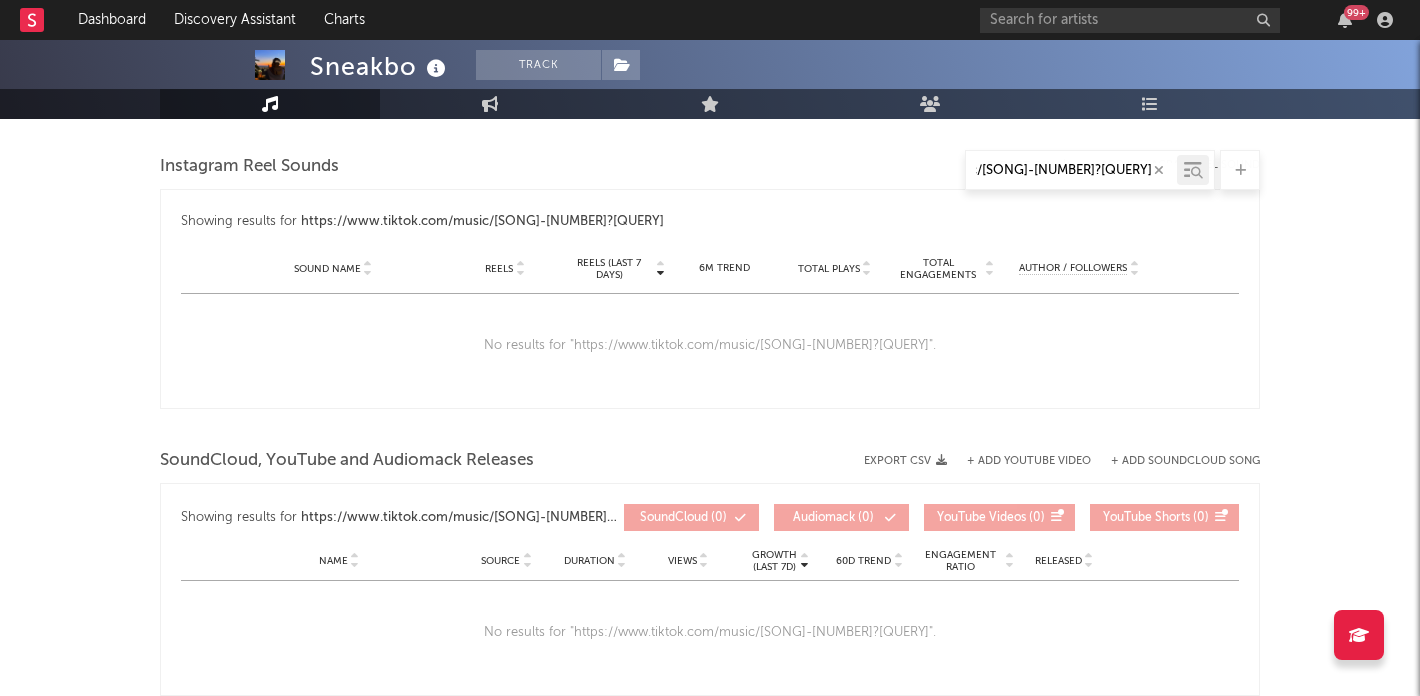 type on "https://www.tiktok.com/music/[SONG]-[NUMBER]?is_from_webapp=1&sender_device=pc" 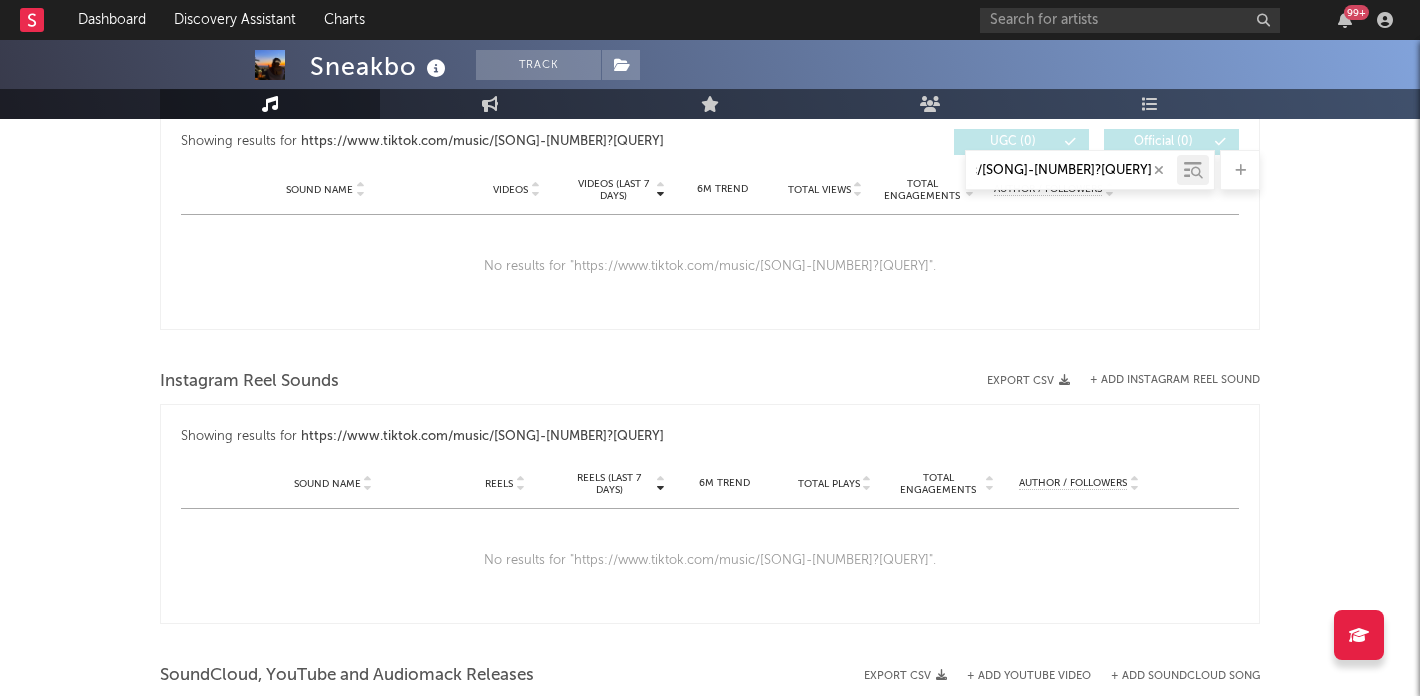 scroll, scrollTop: 605, scrollLeft: 0, axis: vertical 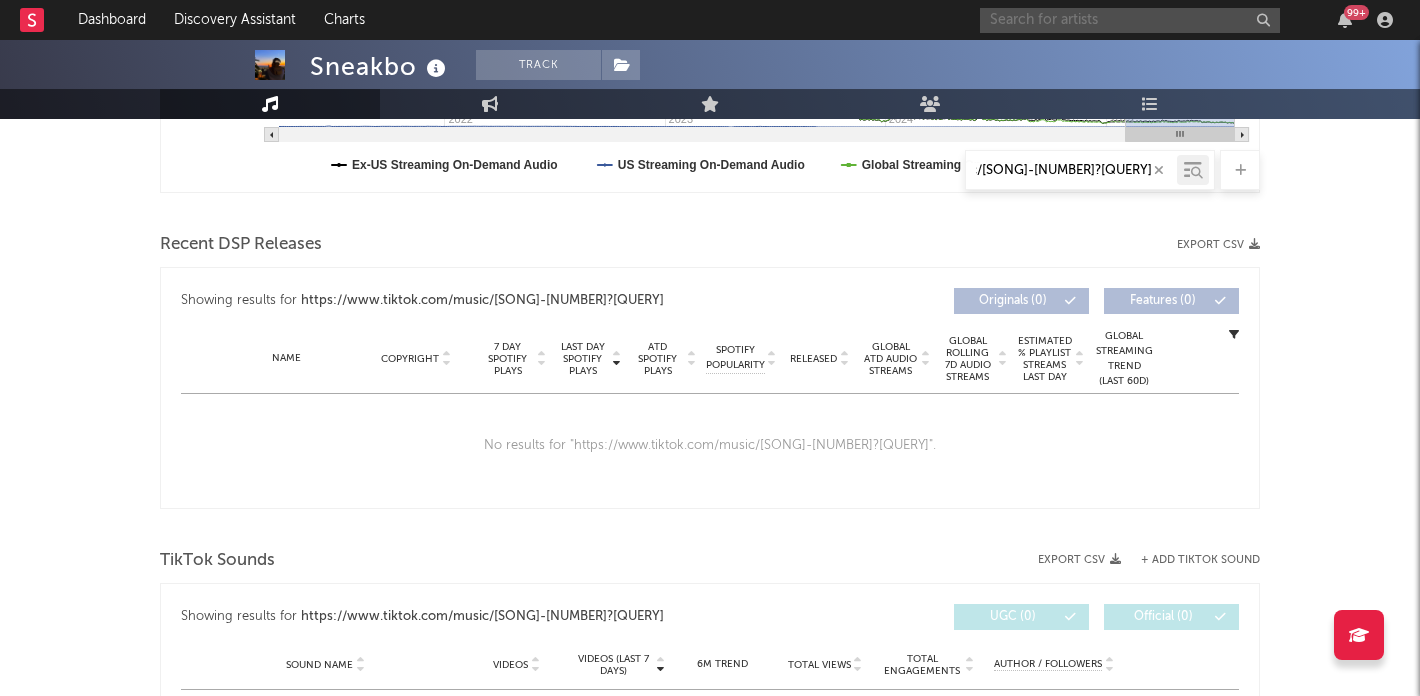 click at bounding box center (1130, 20) 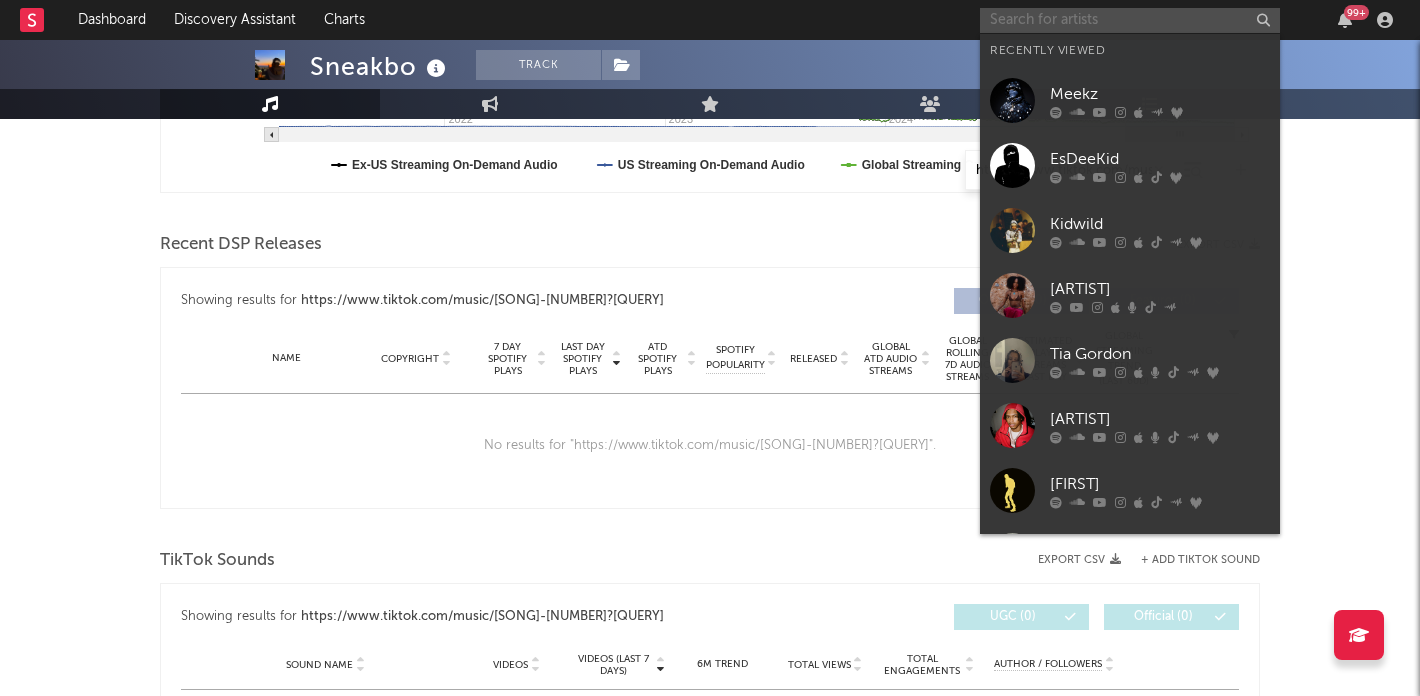 paste on "https://www.tiktok.com/music/[SONG]-[NUMBER]?is_from_webapp=1&sender_device=pc" 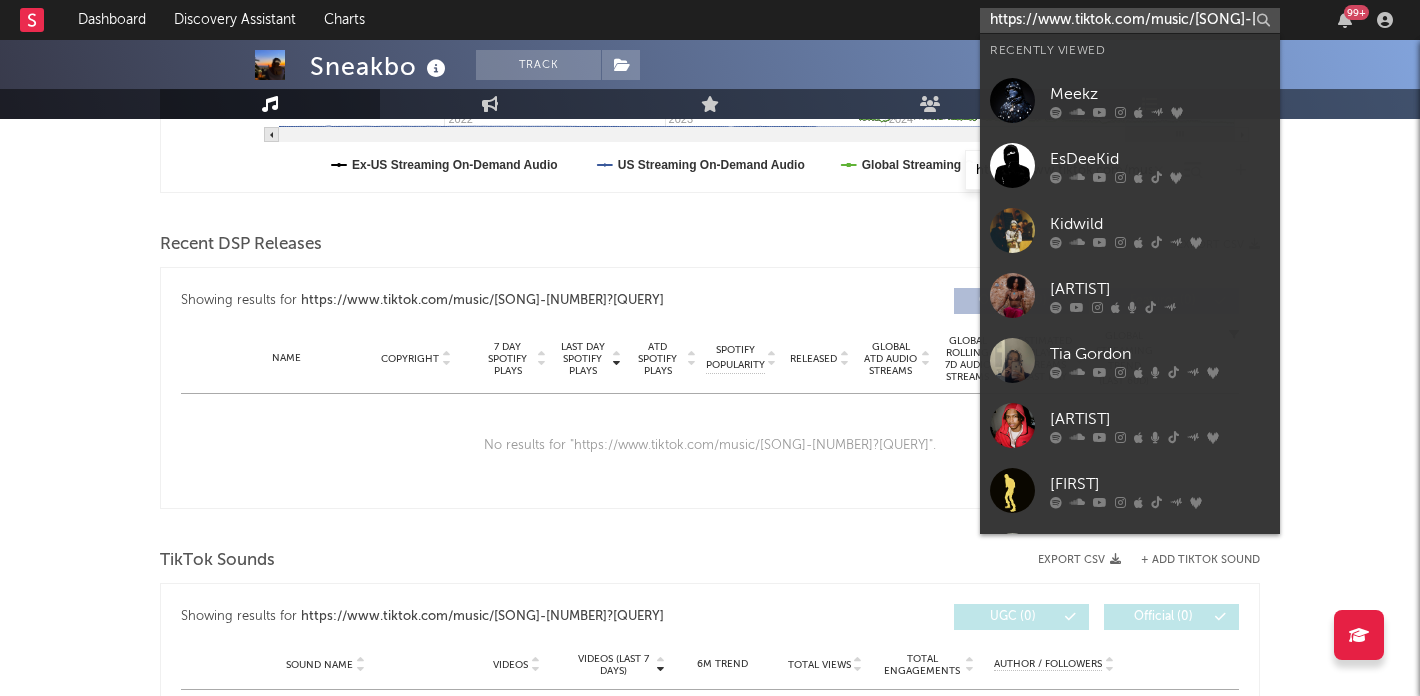 scroll, scrollTop: 0, scrollLeft: 466, axis: horizontal 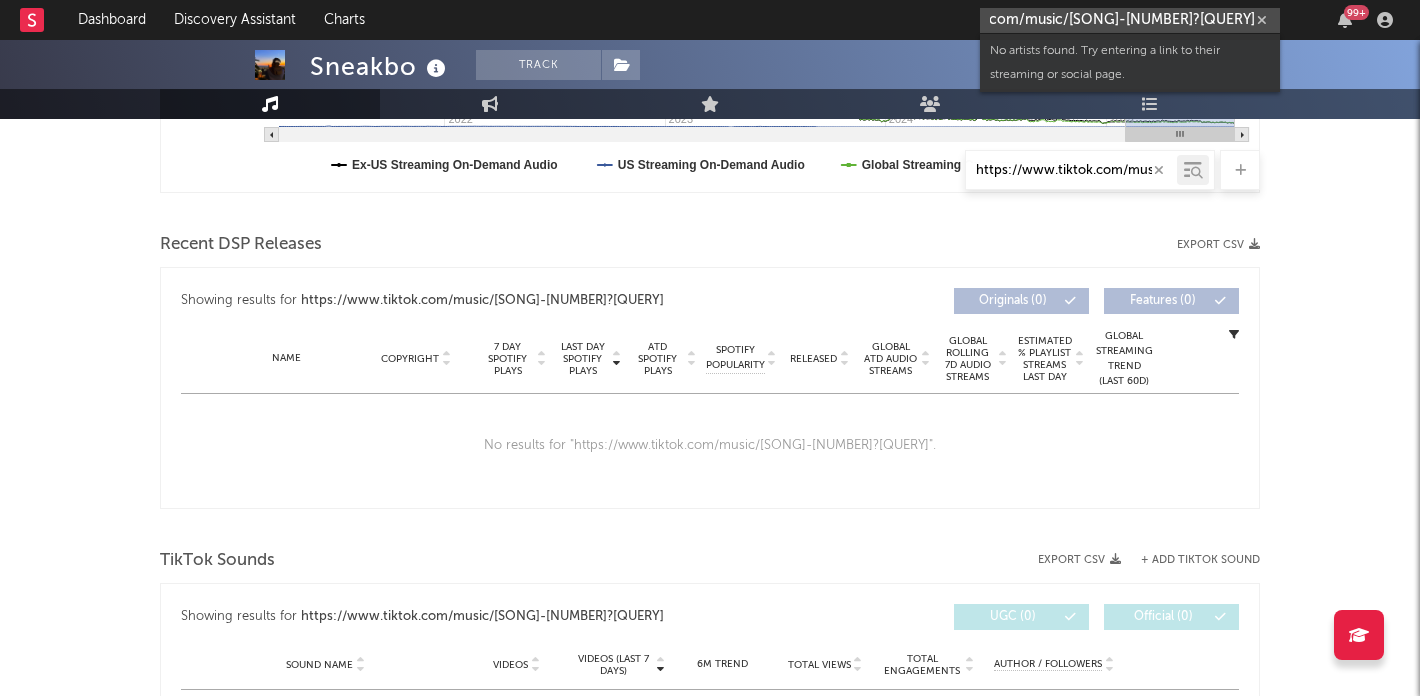 type on "https://www.tiktok.com/music/[SONG]-[NUMBER]?is_from_webapp=1&sender_device=pc" 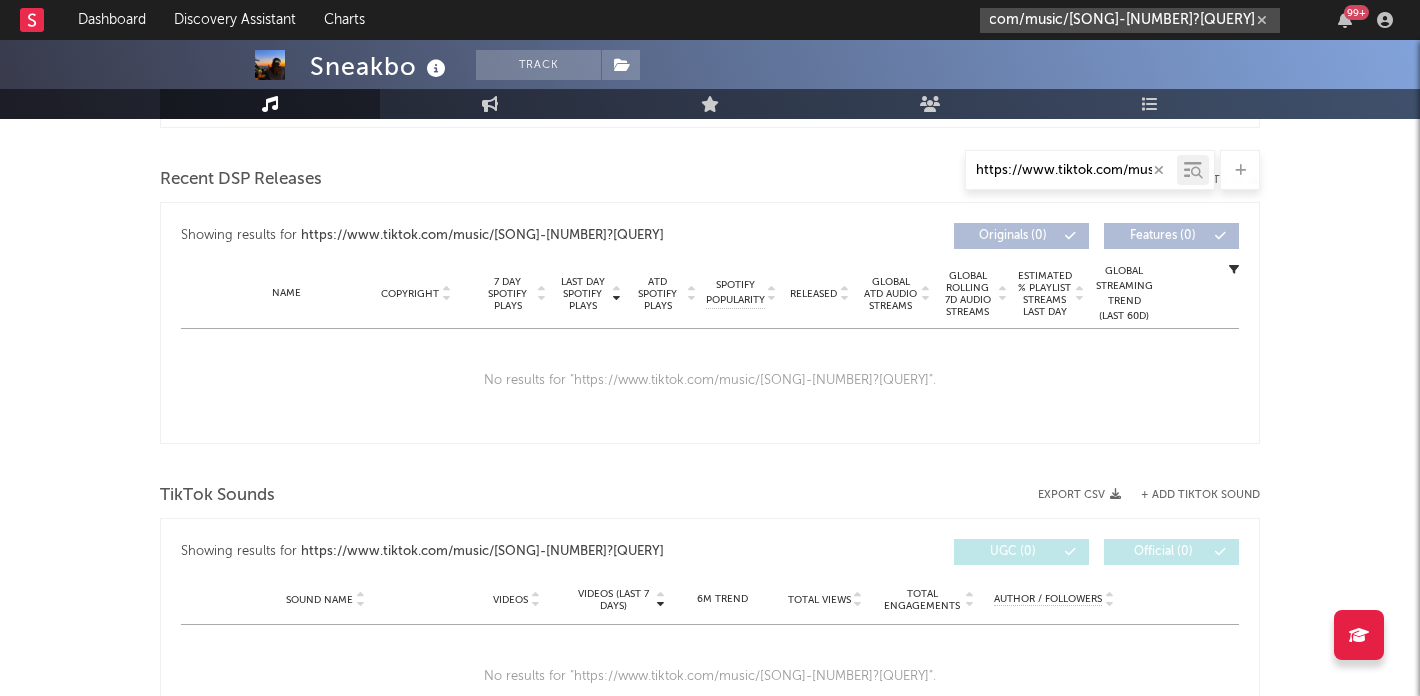 scroll, scrollTop: 777, scrollLeft: 0, axis: vertical 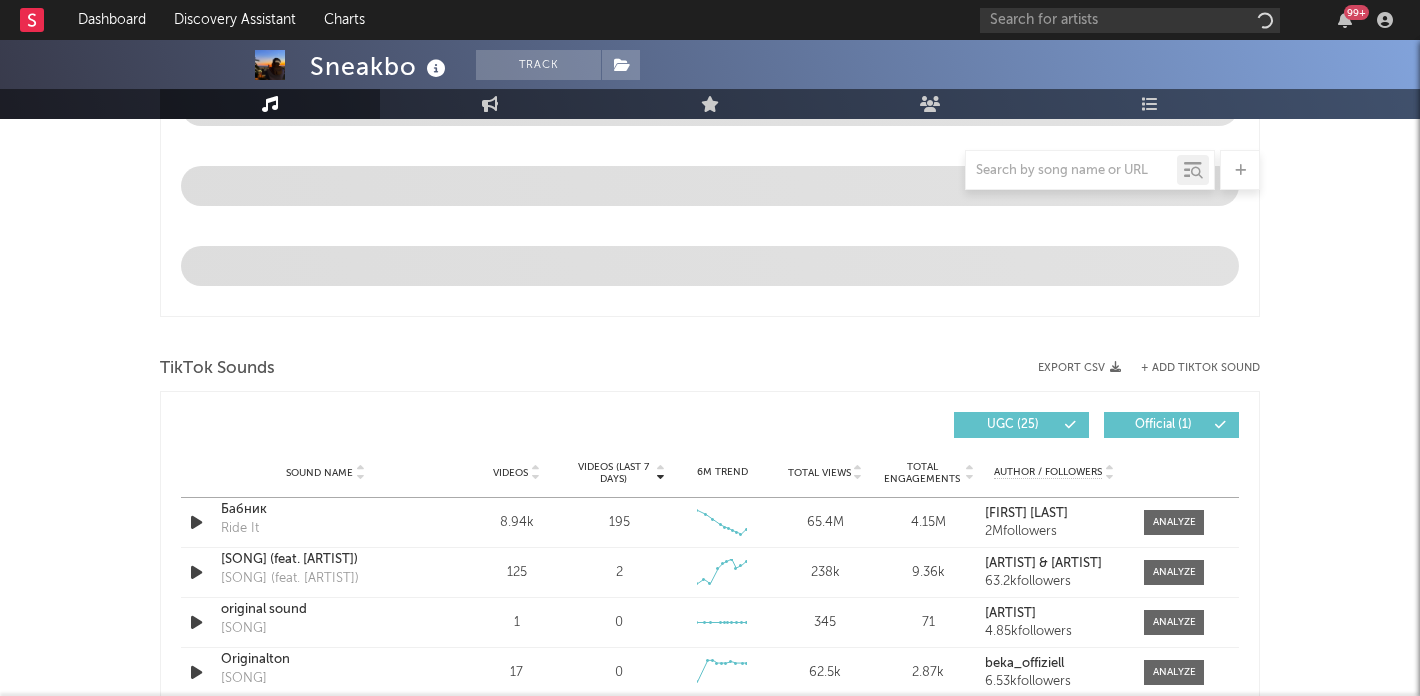 select on "6m" 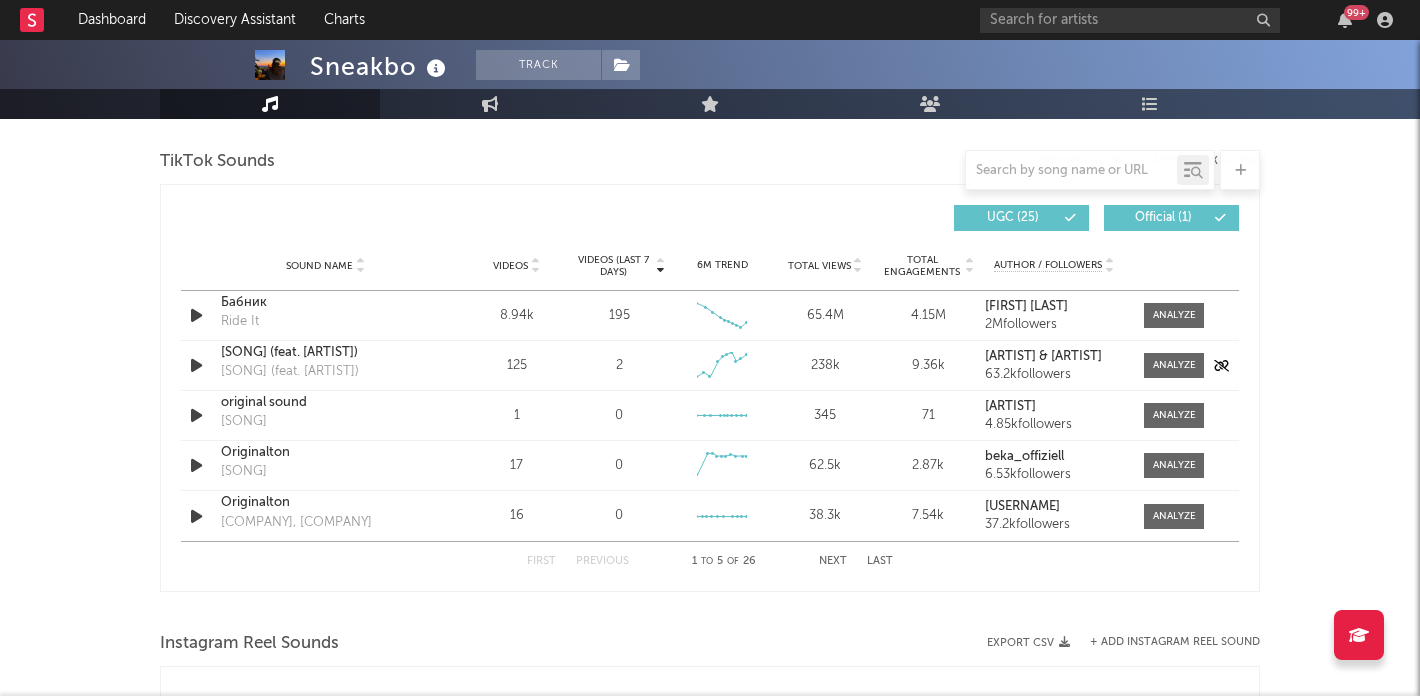 scroll, scrollTop: 1346, scrollLeft: 0, axis: vertical 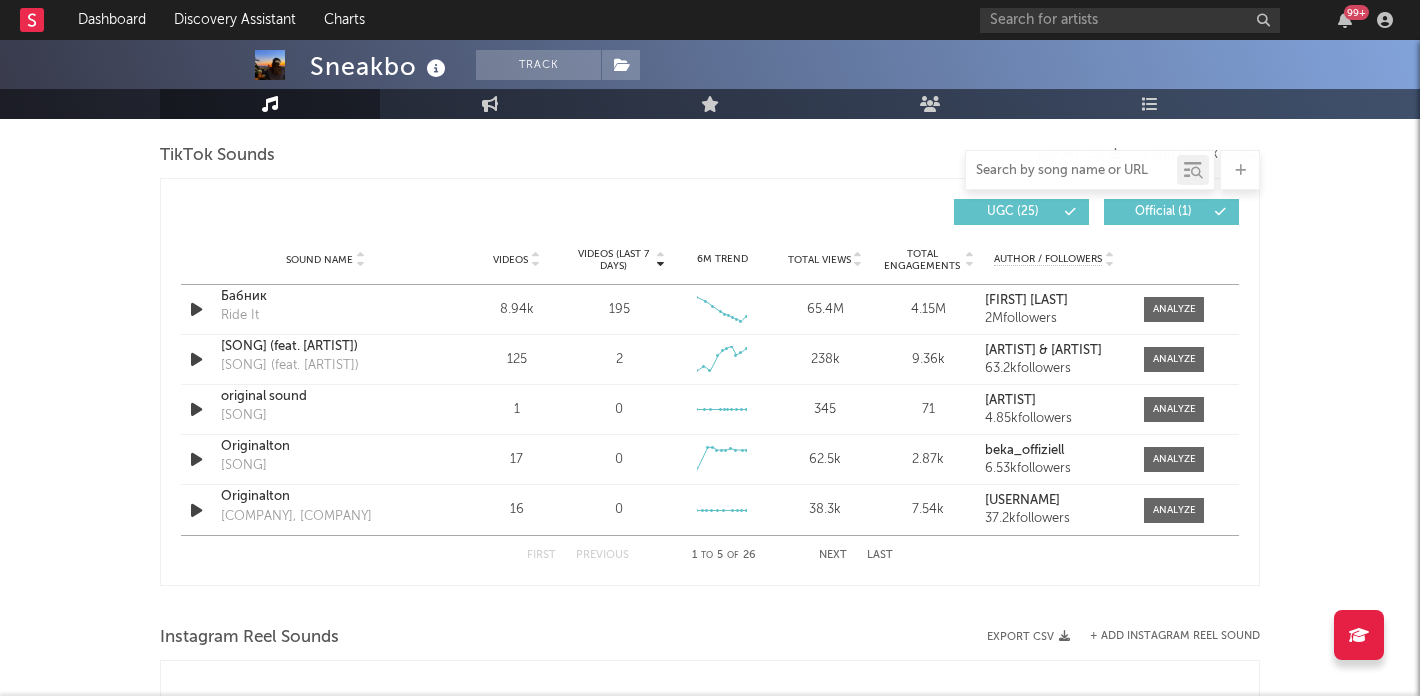 click at bounding box center [1071, 171] 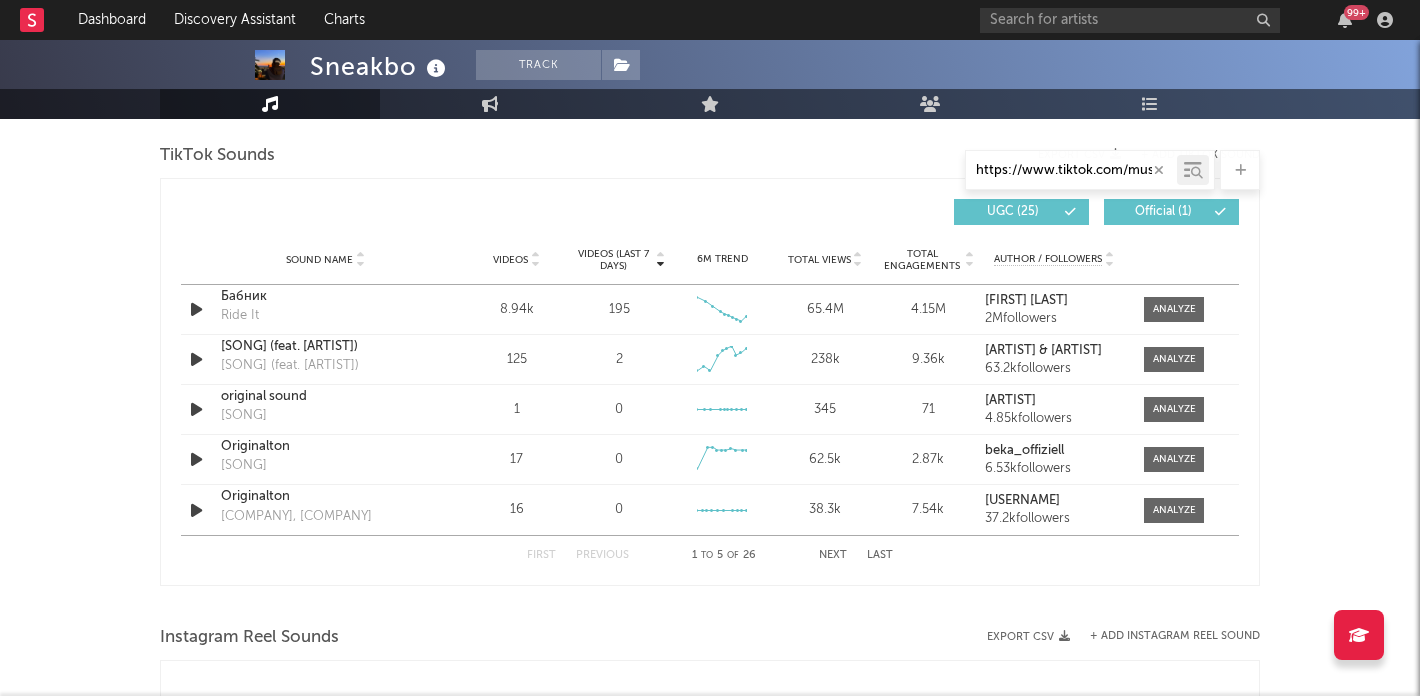 scroll, scrollTop: 0, scrollLeft: 503, axis: horizontal 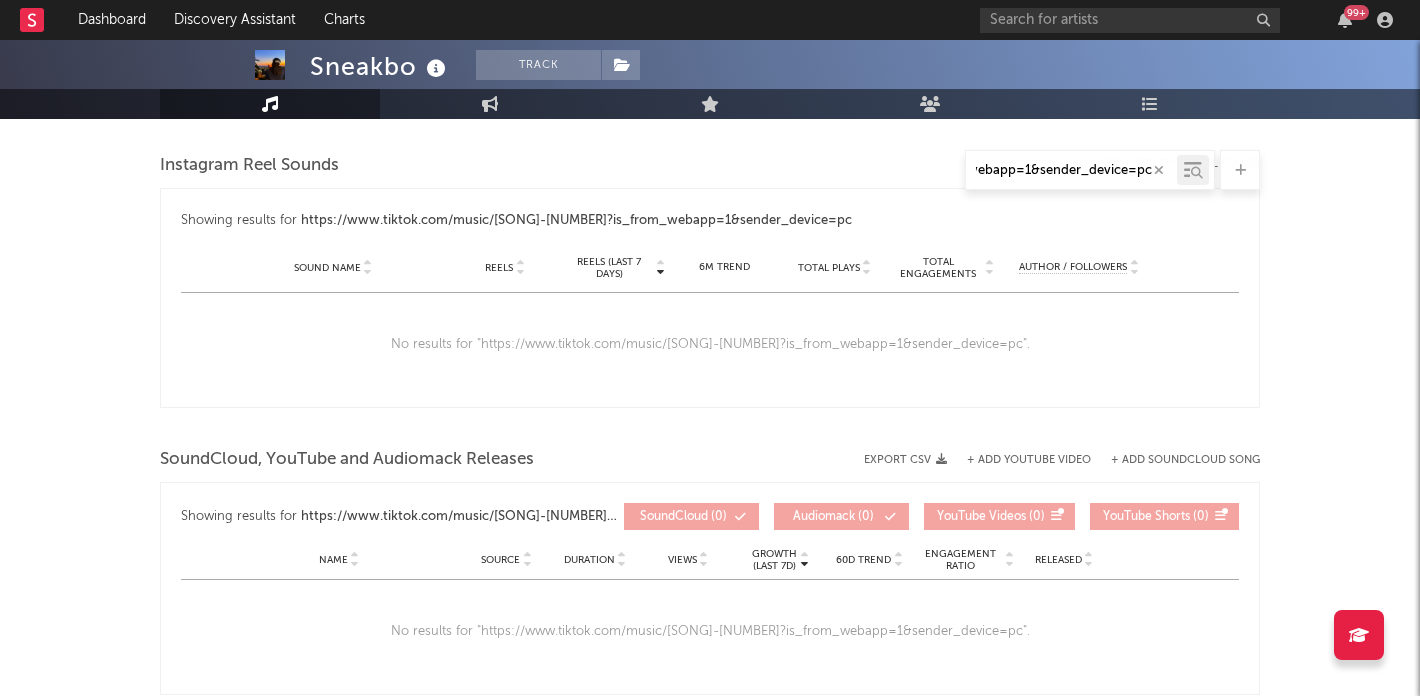 type on "https://www.tiktok.com/music/[SONG]-[NUMBER]?is_from_webapp=1&sender_device=pc" 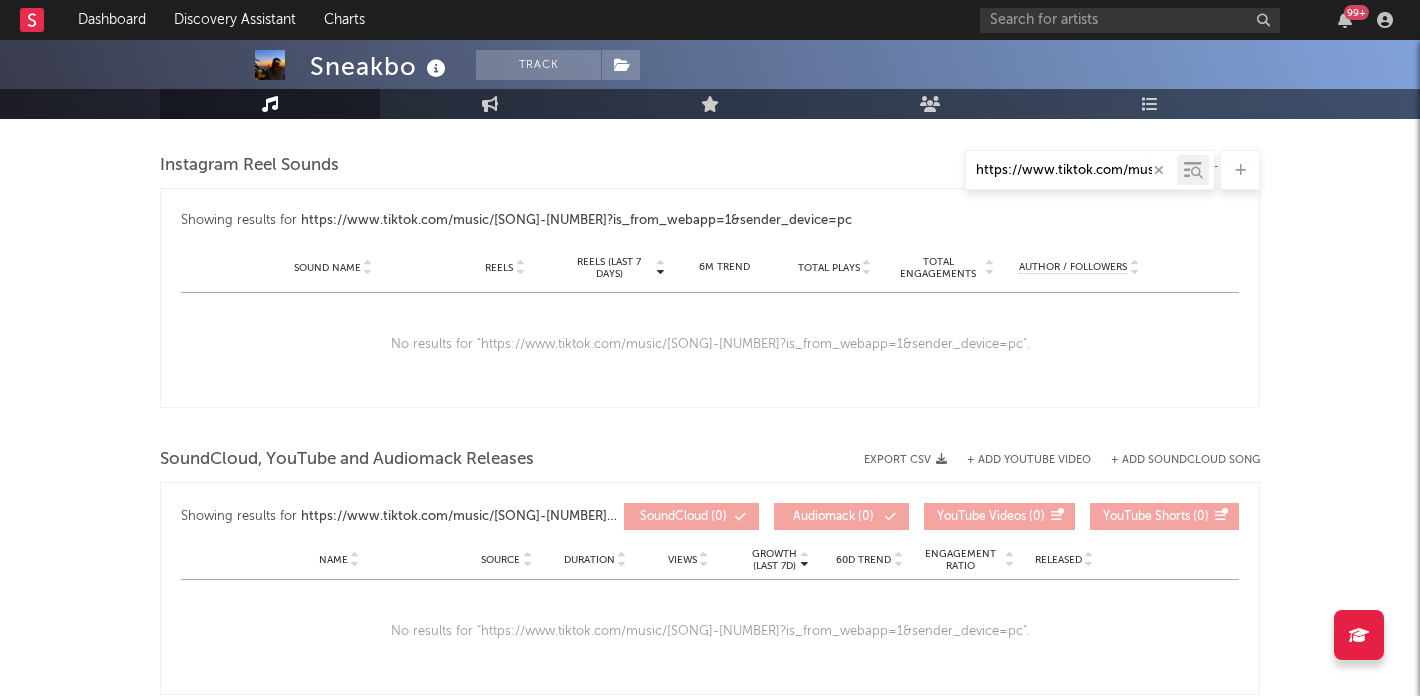 click at bounding box center (1159, 170) 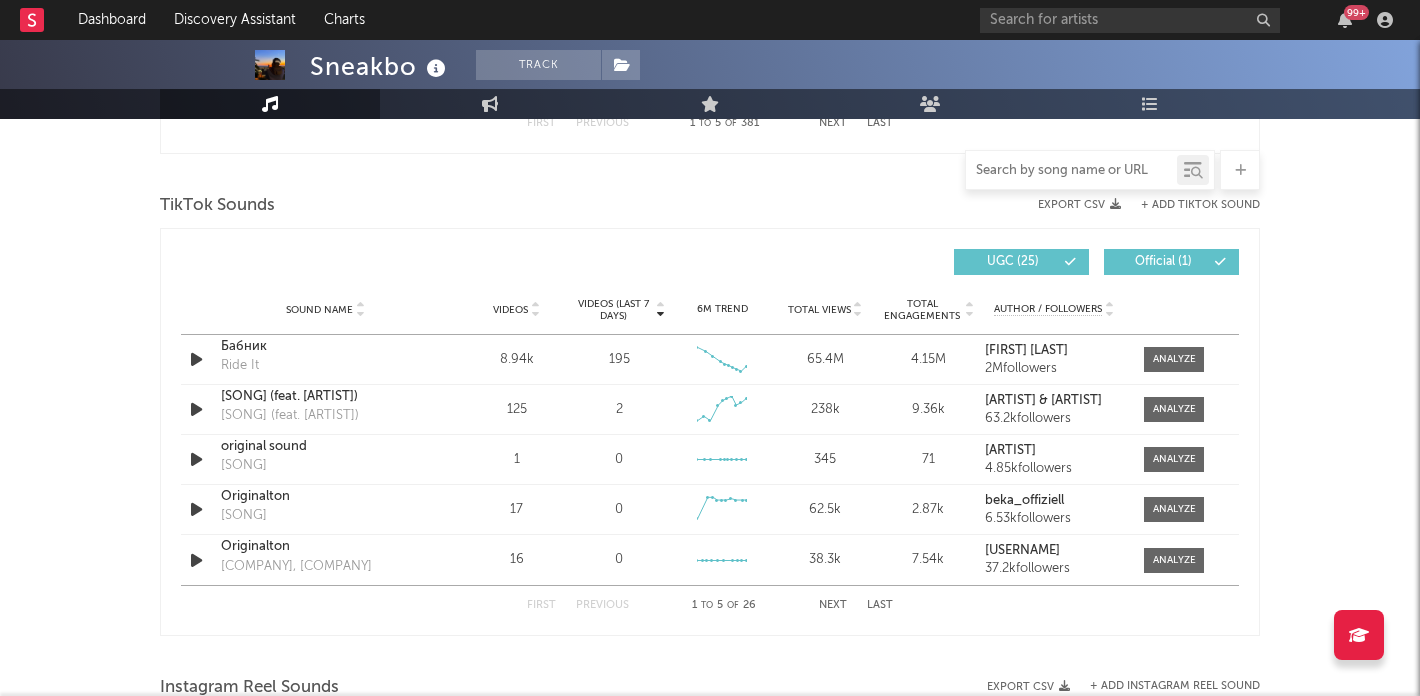 scroll, scrollTop: 1632, scrollLeft: 0, axis: vertical 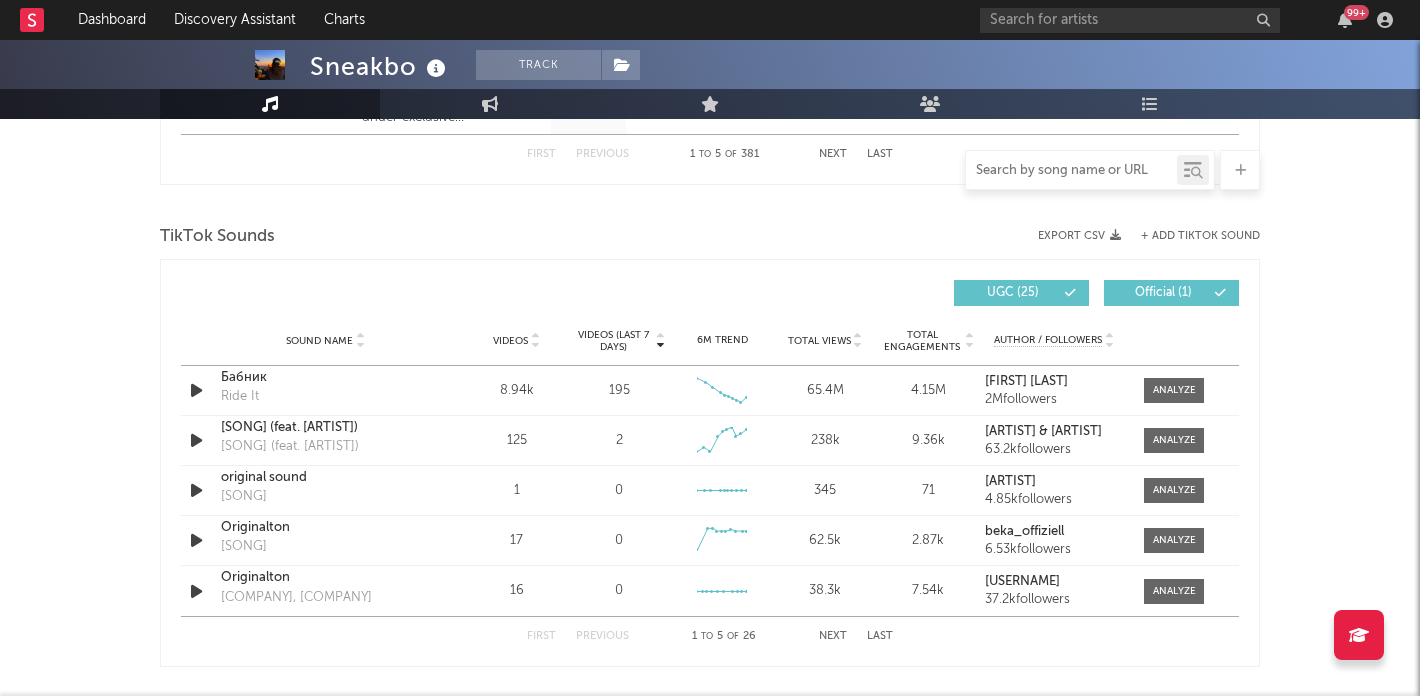 click at bounding box center [1071, 171] 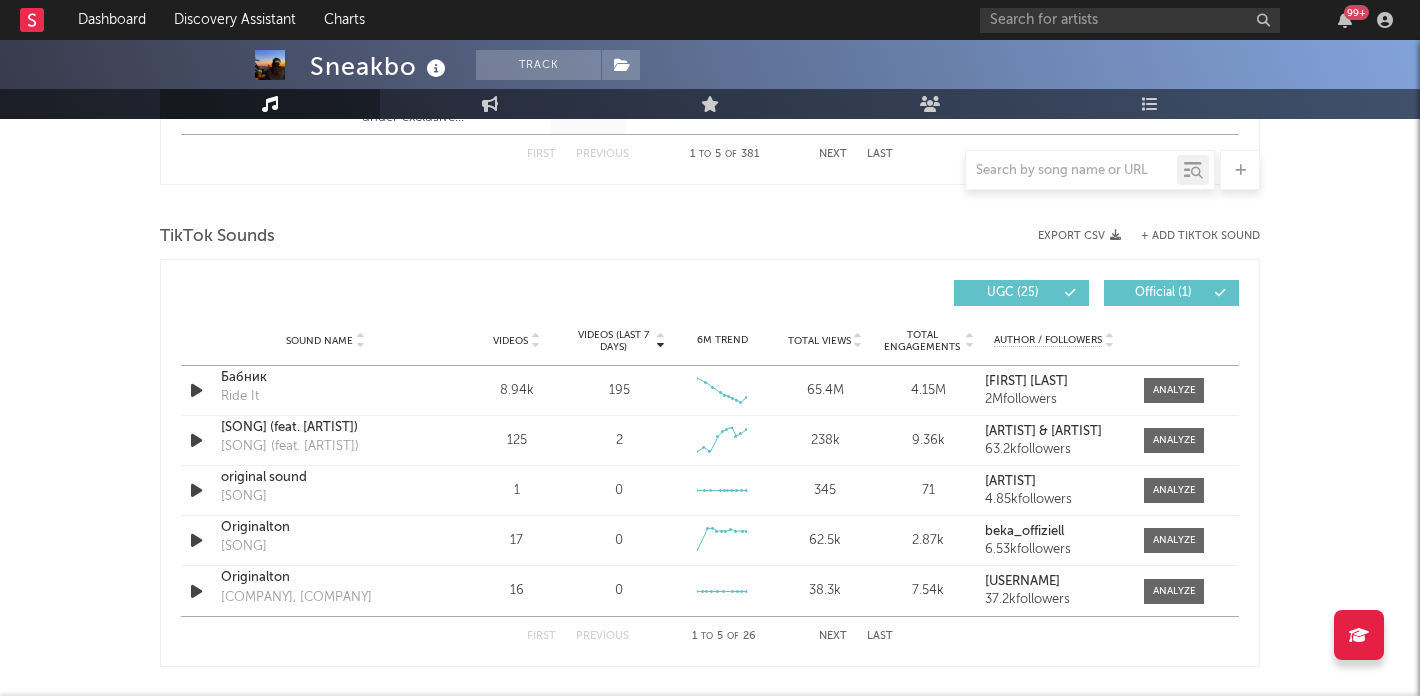 click on "TikTok Sounds" at bounding box center [710, 237] 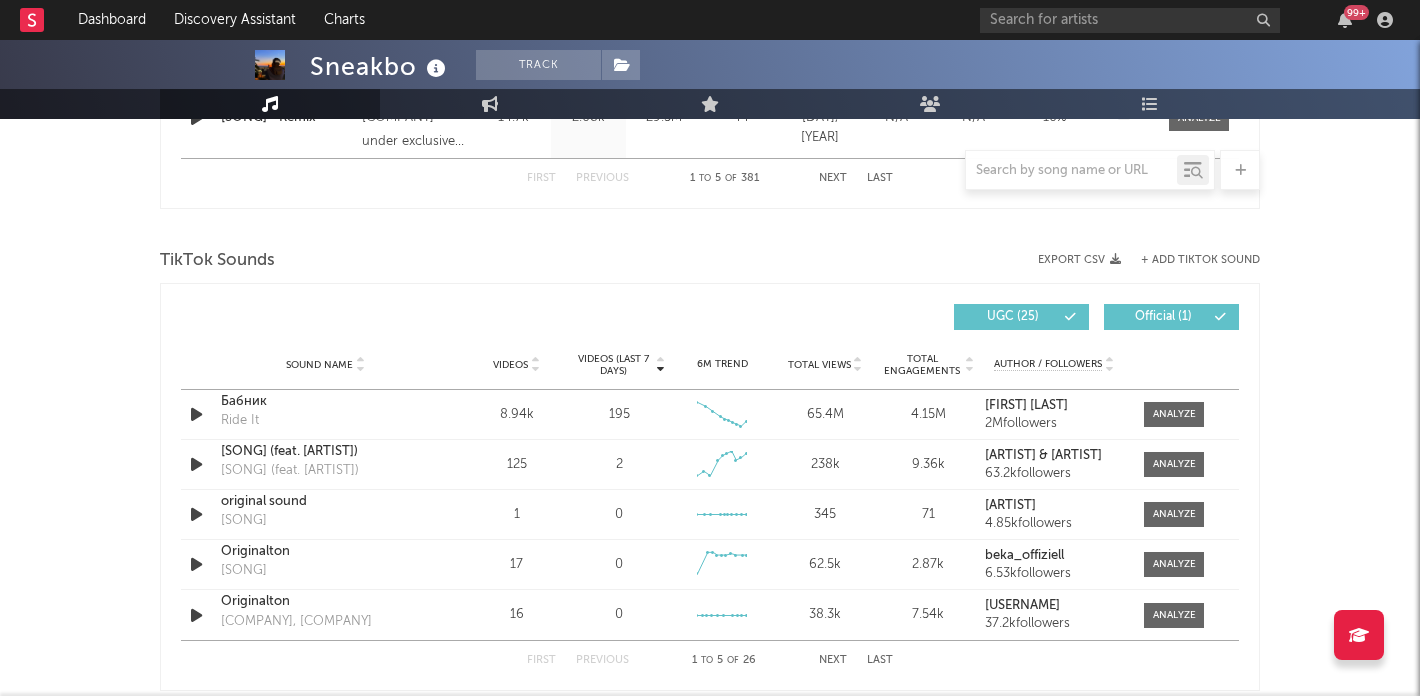 scroll, scrollTop: 1235, scrollLeft: 0, axis: vertical 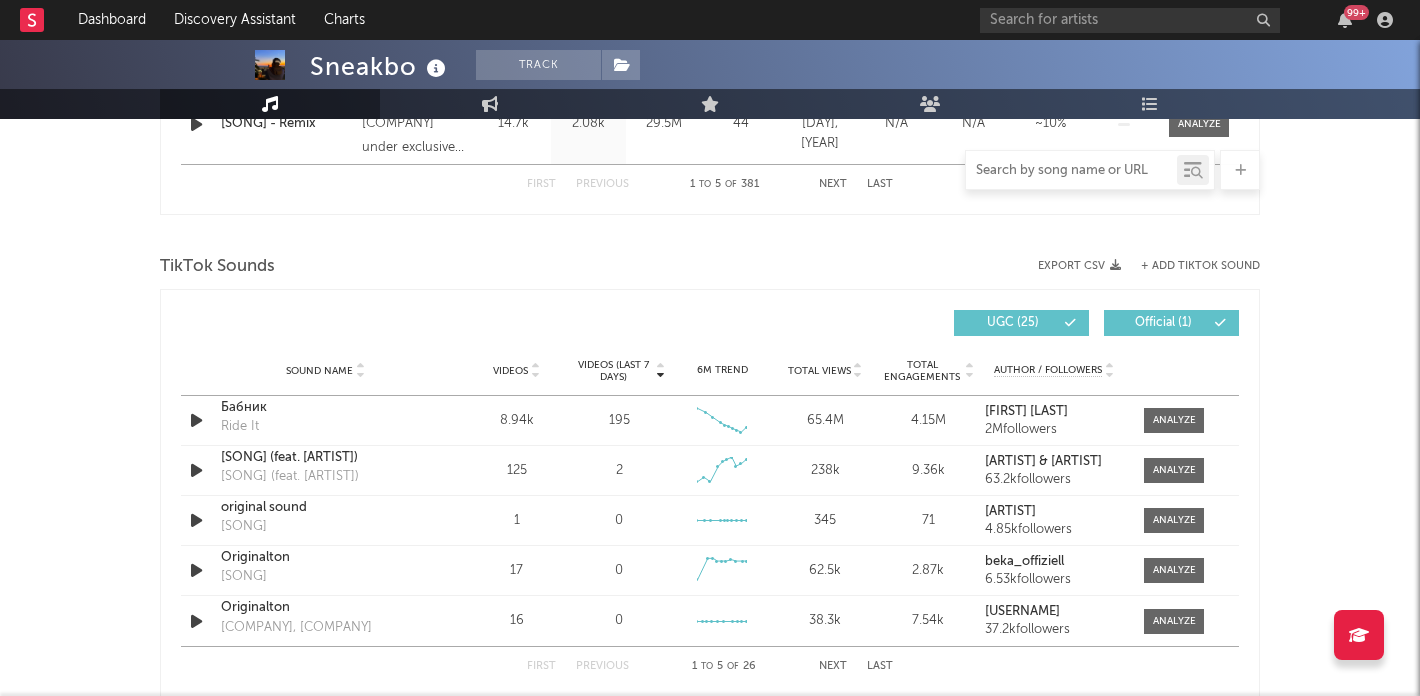 click at bounding box center (1071, 171) 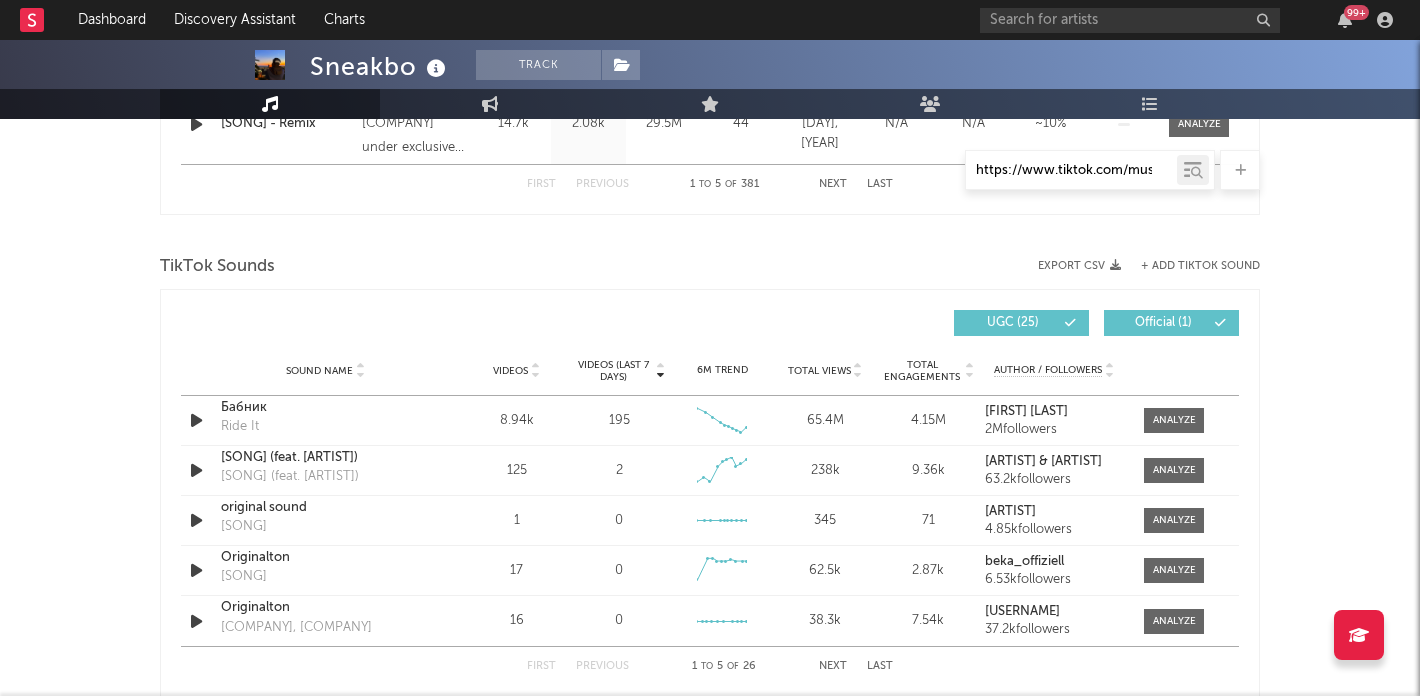 scroll, scrollTop: 0, scrollLeft: 260, axis: horizontal 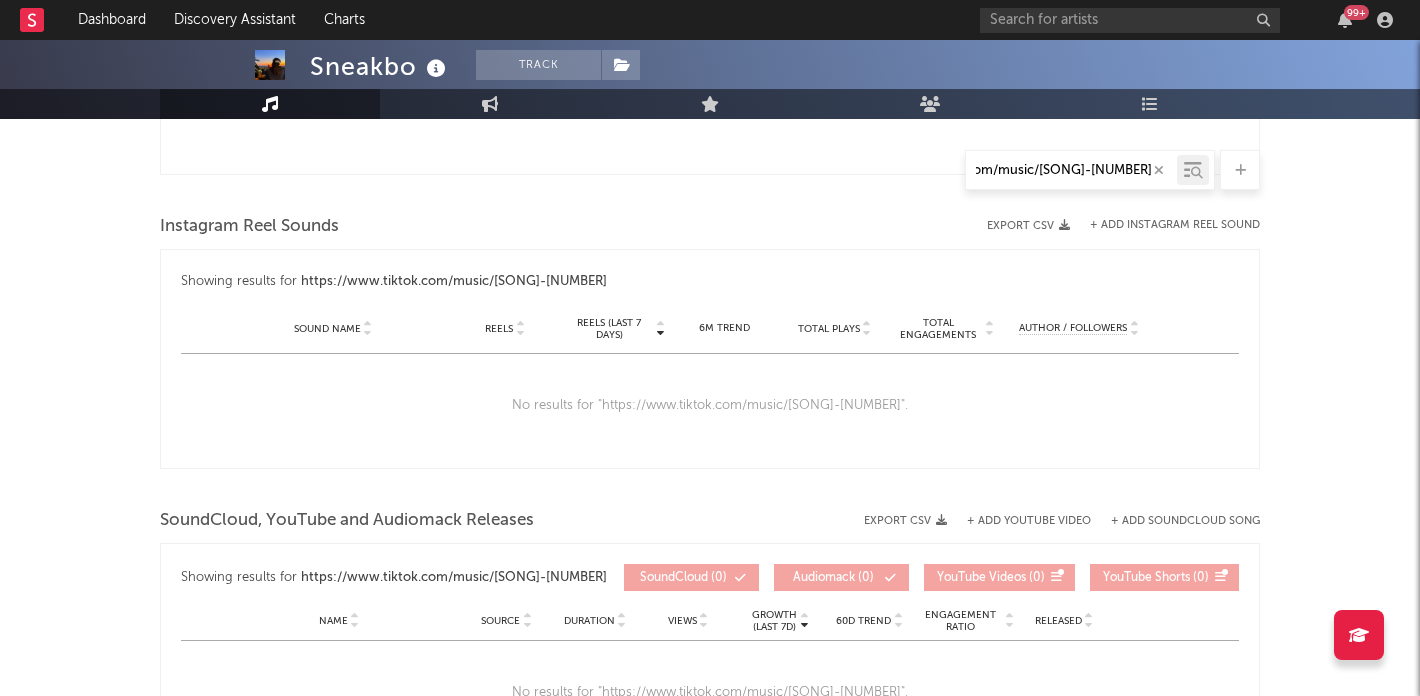 click at bounding box center (1159, 170) 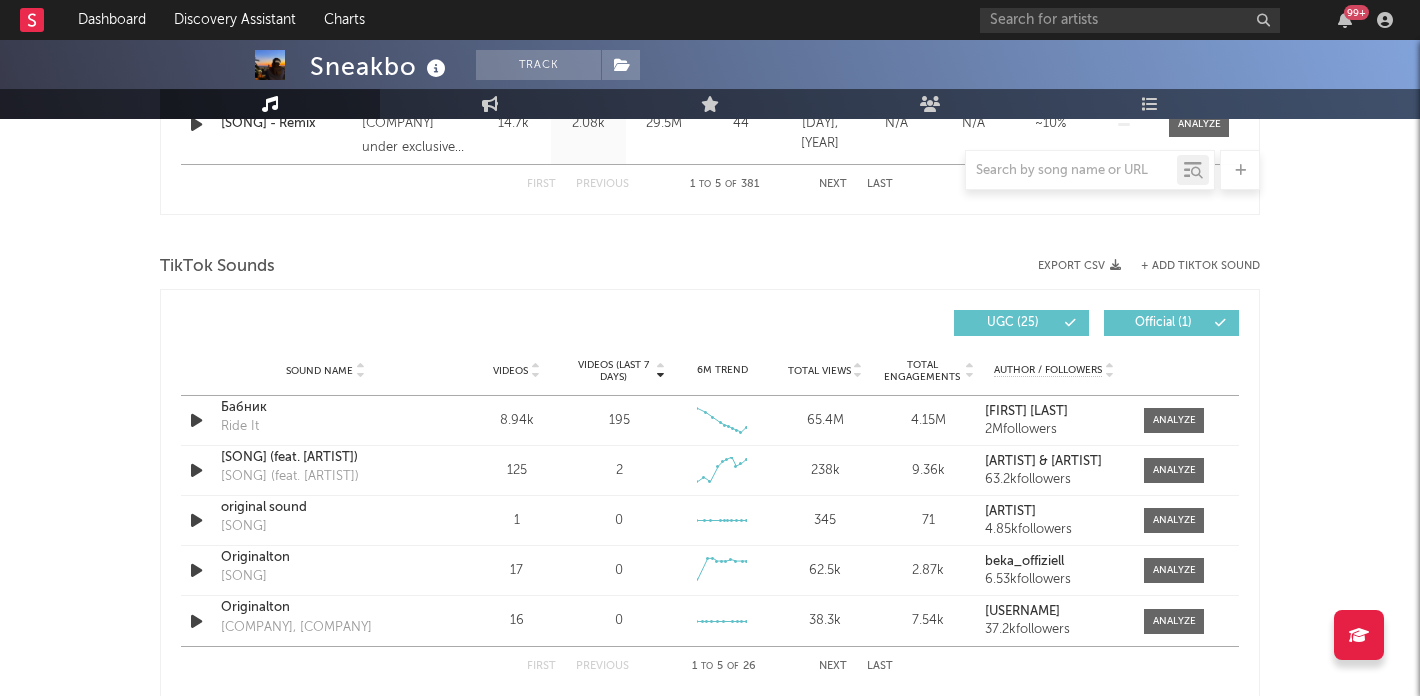 scroll, scrollTop: 0, scrollLeft: 0, axis: both 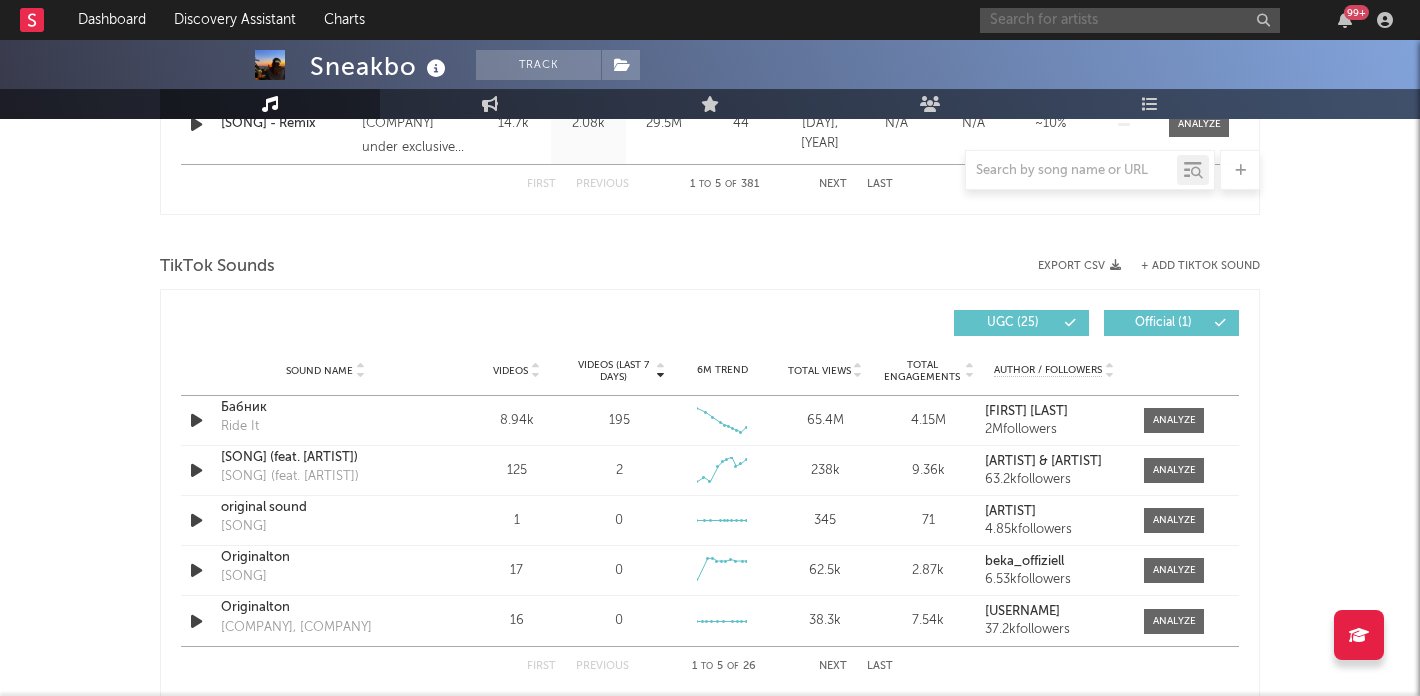 click at bounding box center (1130, 20) 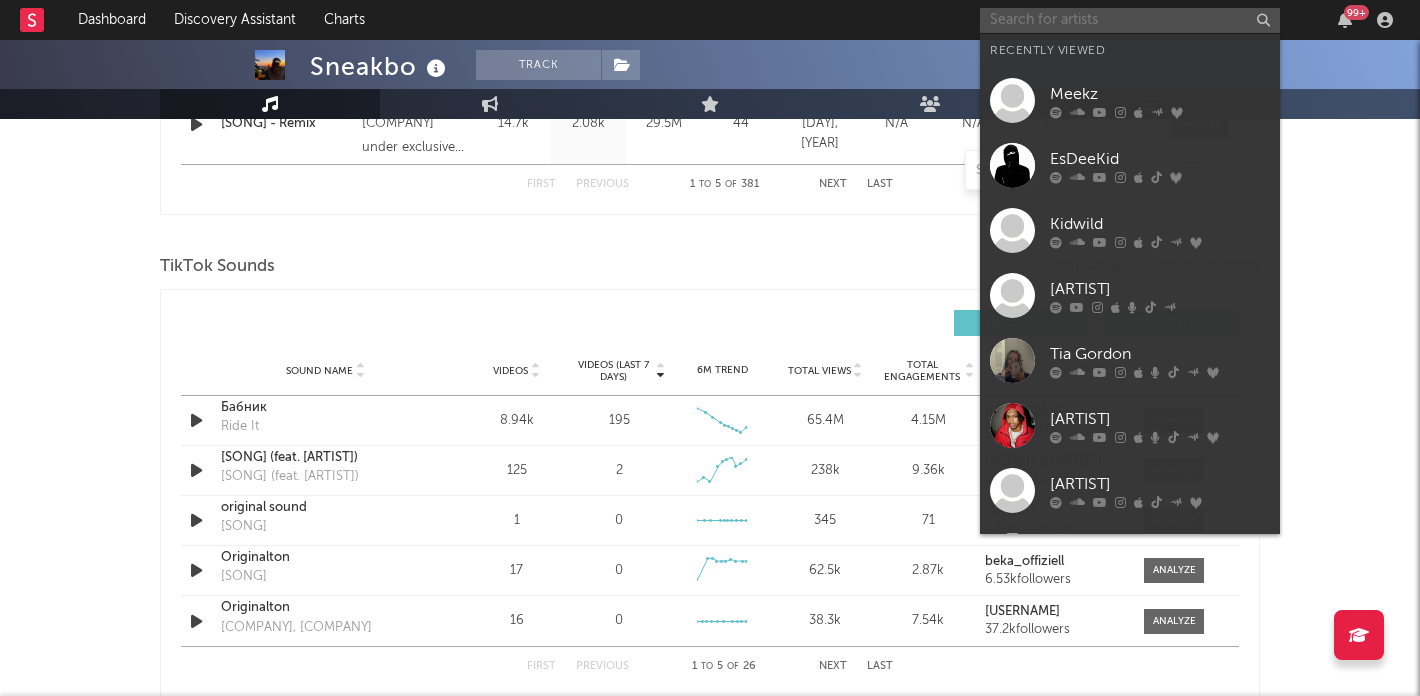 paste on "https://www.tiktok.com/music/[SONG]-[NUMBER]" 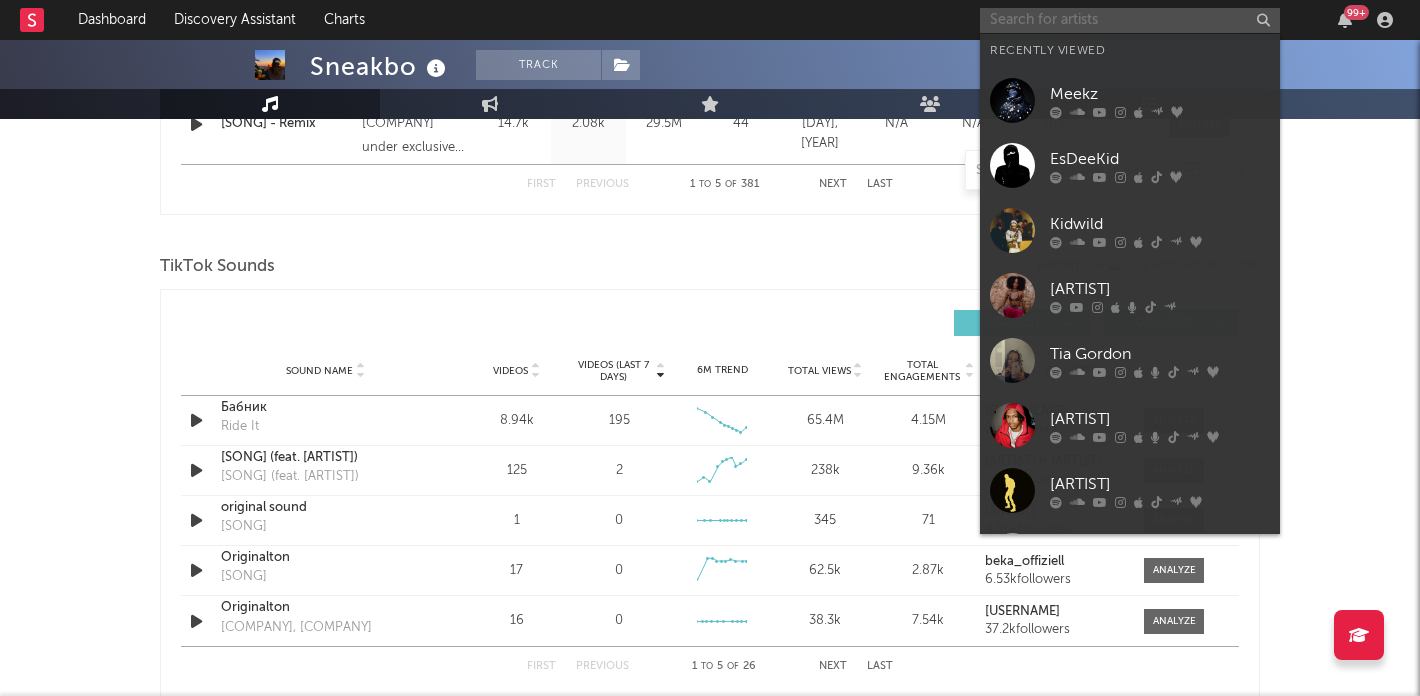 type on "https://www.tiktok.com/music/[SONG]-[NUMBER]" 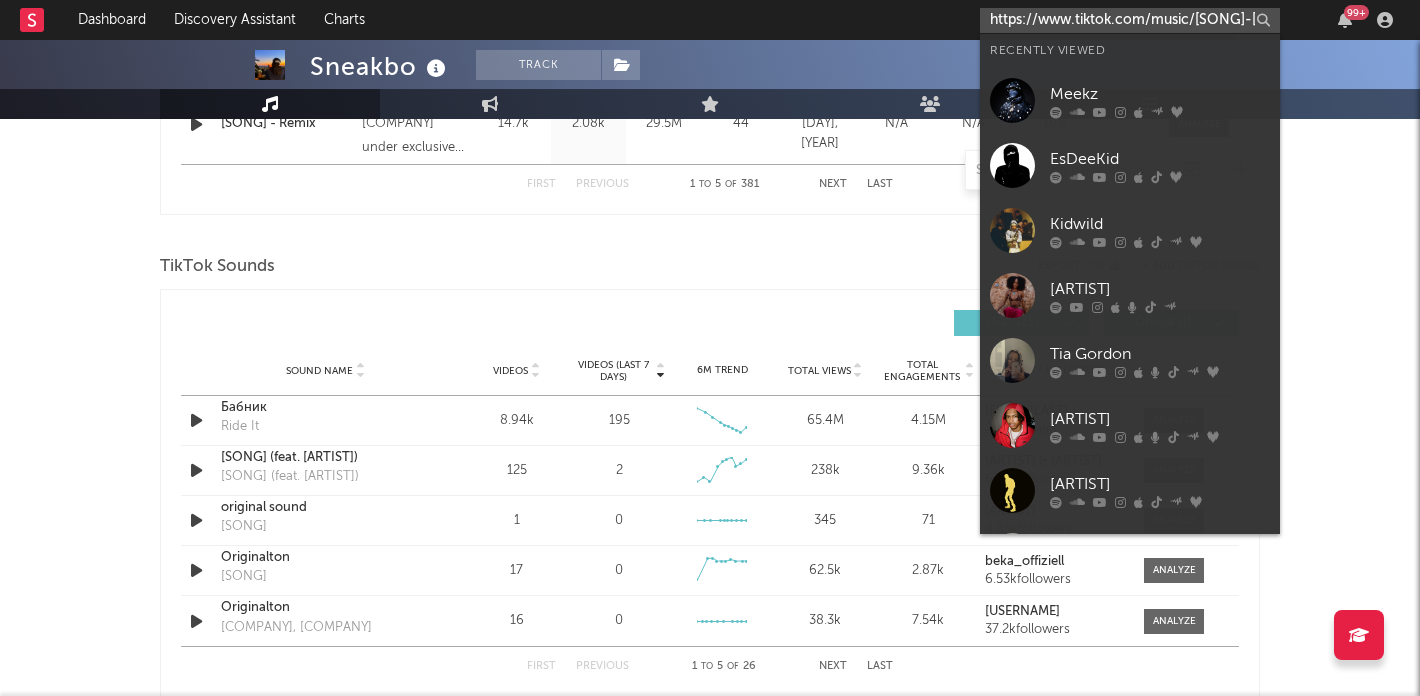 scroll, scrollTop: 0, scrollLeft: 204, axis: horizontal 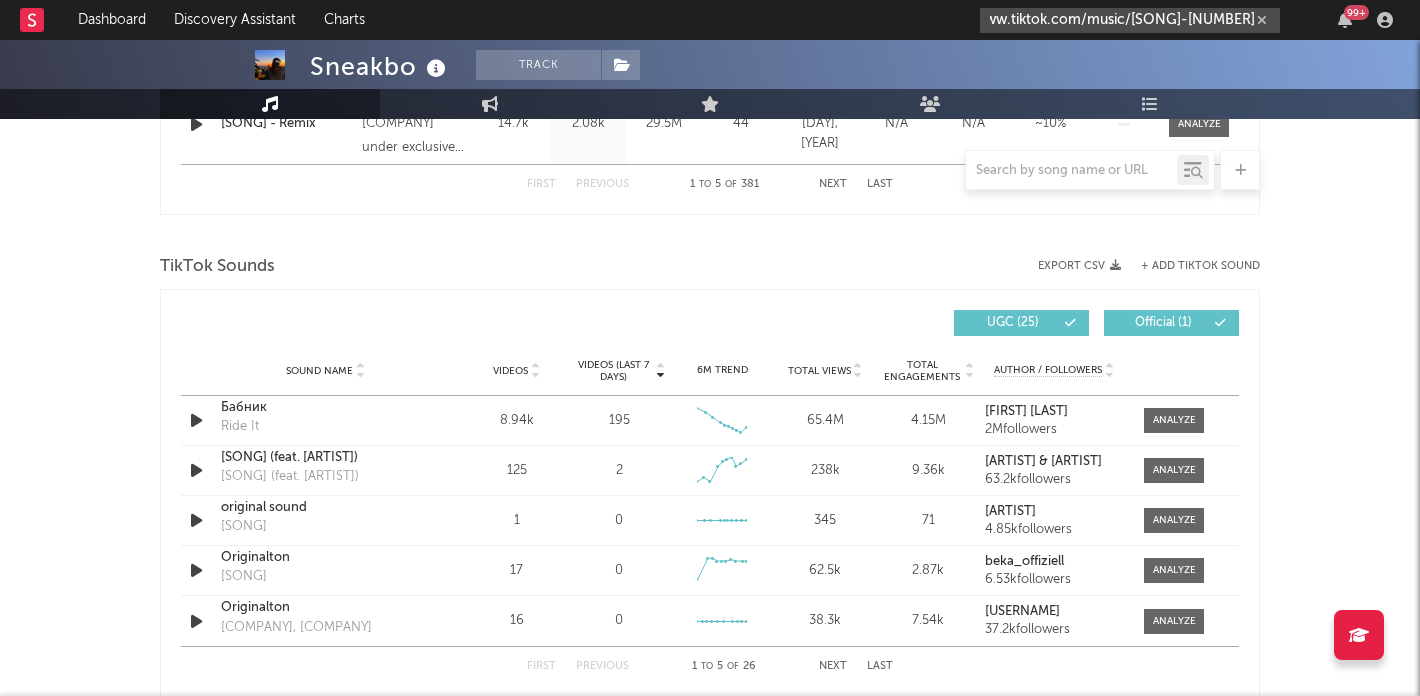 click at bounding box center [1262, 20] 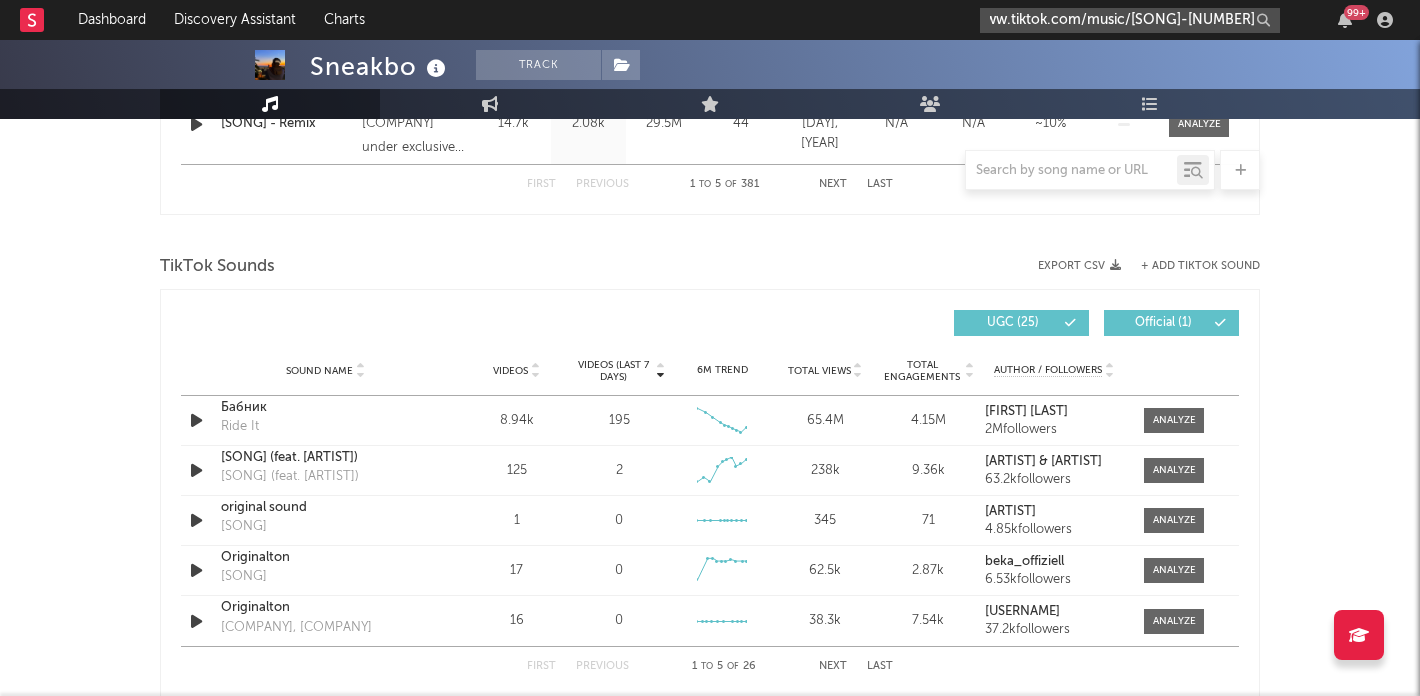 type 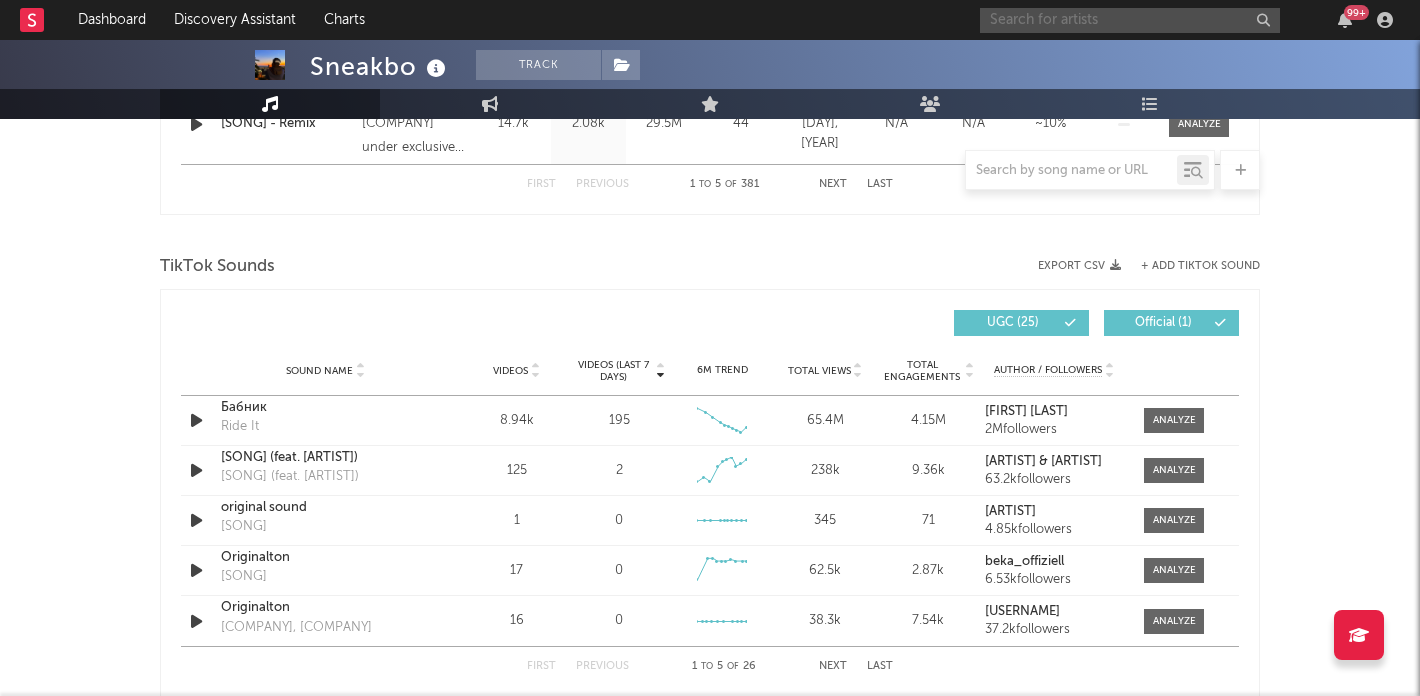 scroll, scrollTop: 0, scrollLeft: 0, axis: both 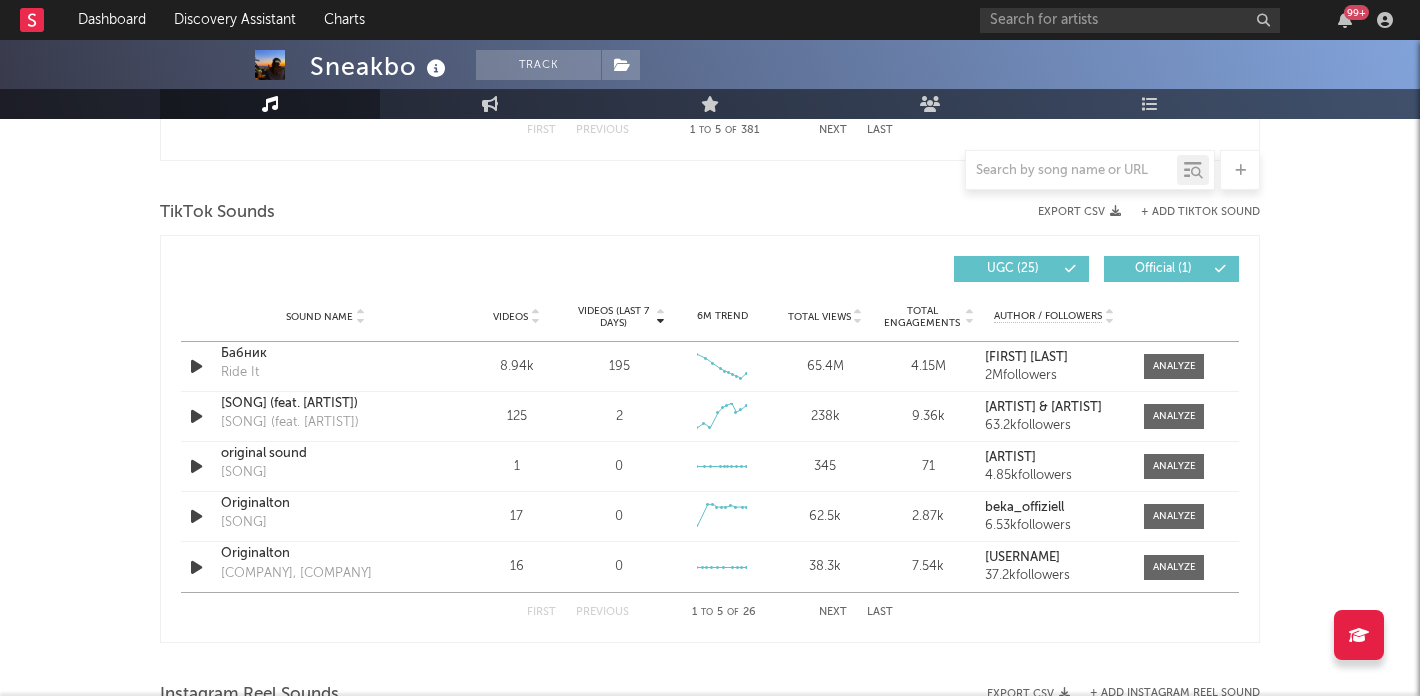 click on "UGC   ( [NUMBER] )" at bounding box center [1013, 269] 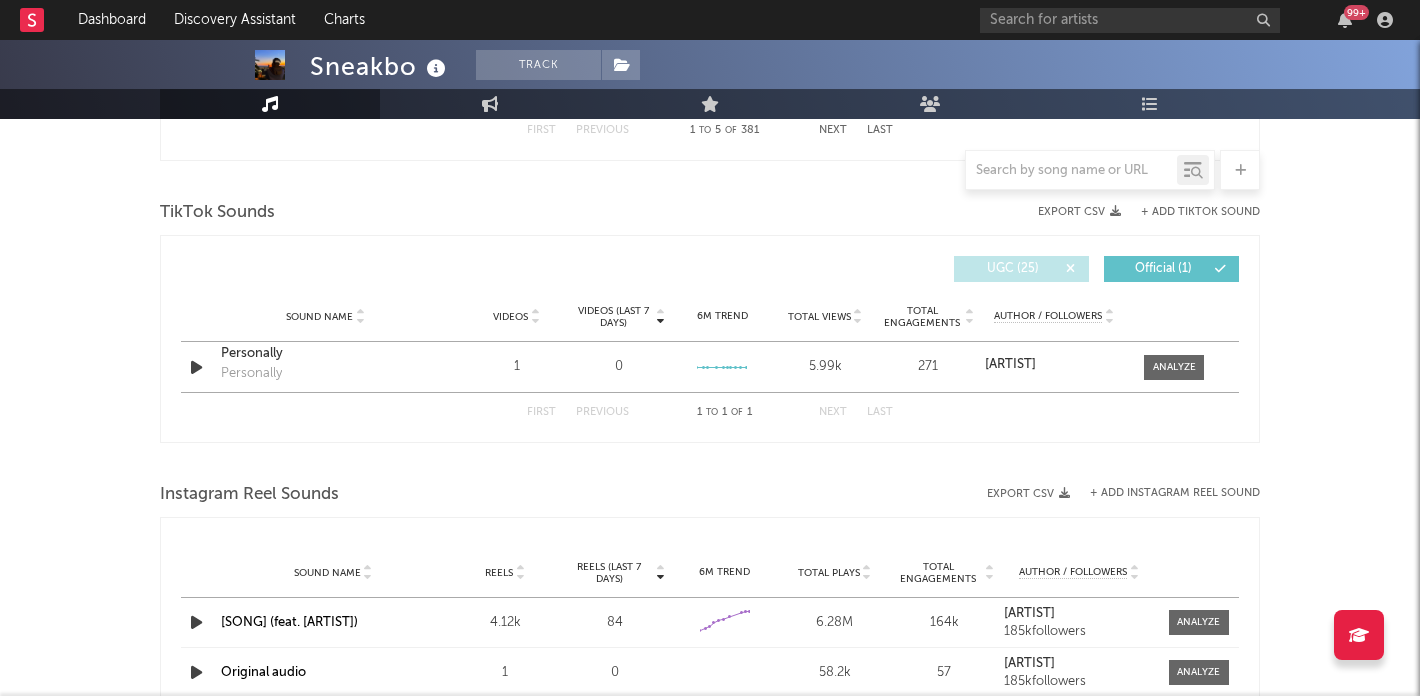 click on "UGC   ( [NUMBER] )" at bounding box center [1013, 269] 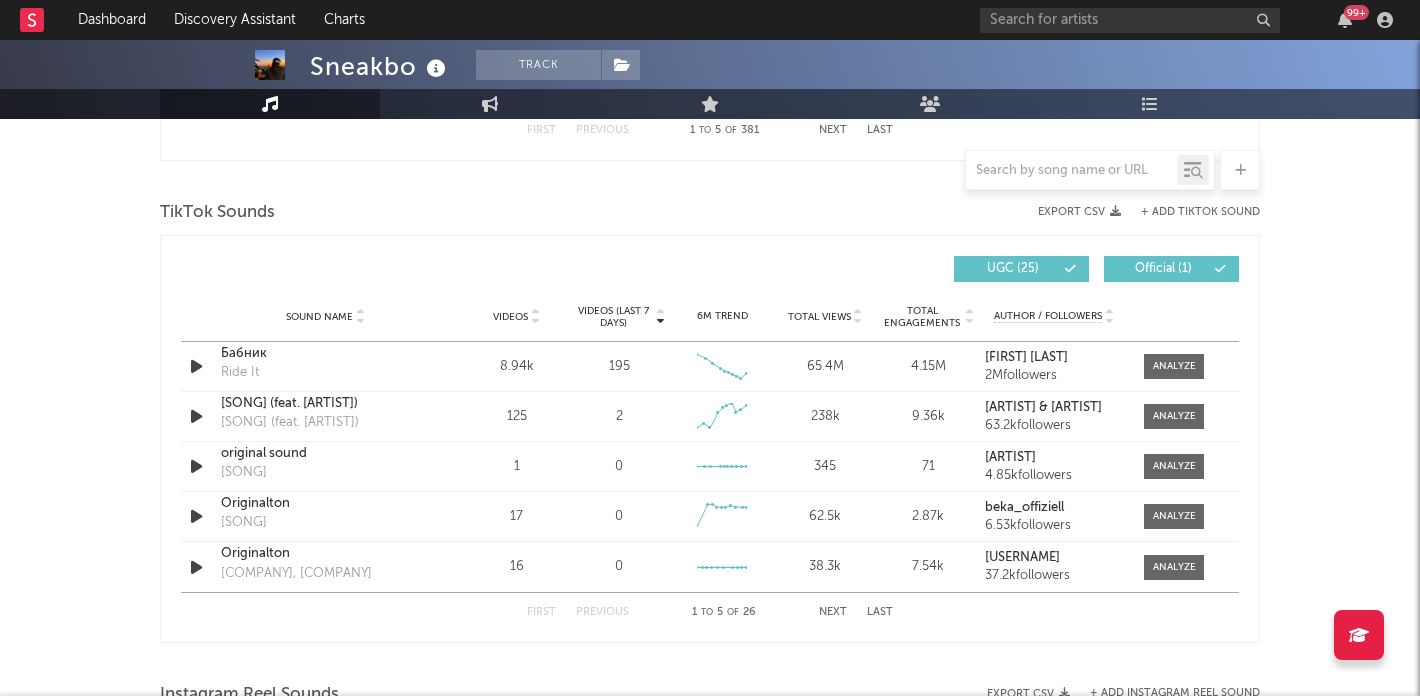 click on "Official   ( [NUMBER] )" at bounding box center (1163, 269) 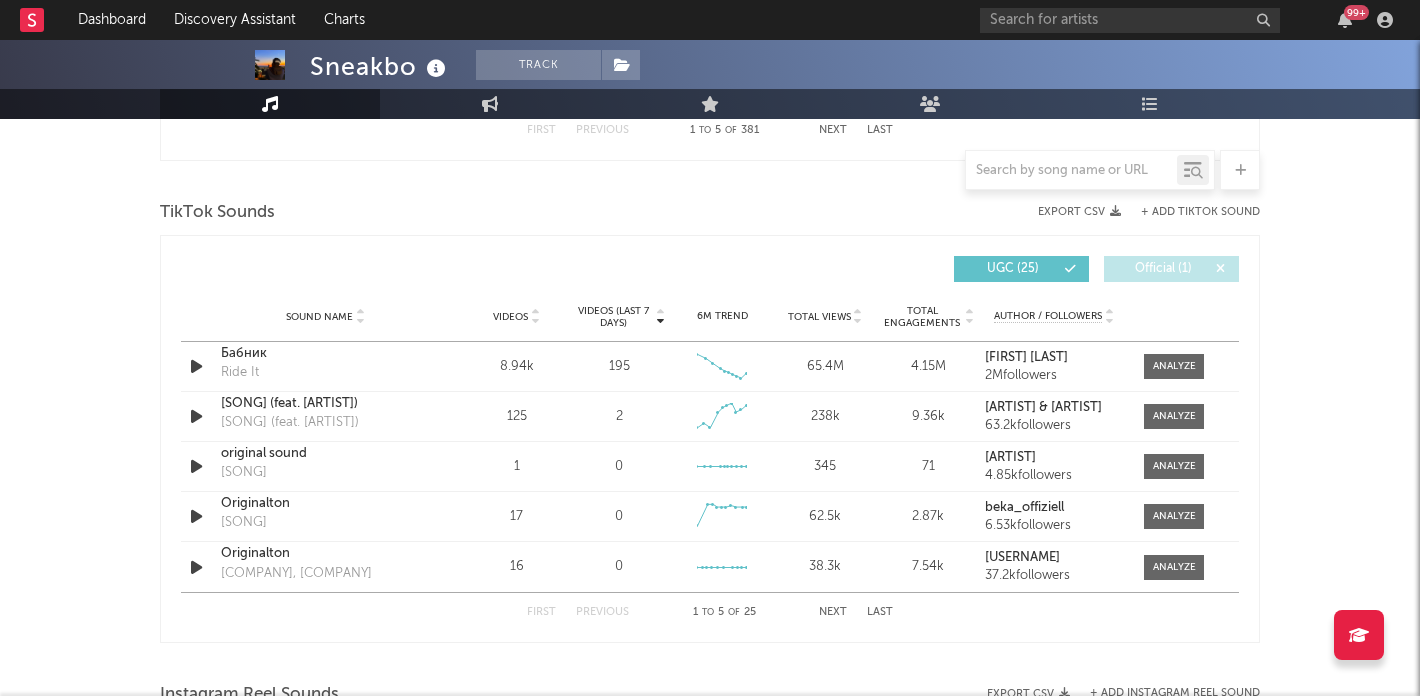 click on "Official   ( [NUMBER] )" at bounding box center [1163, 269] 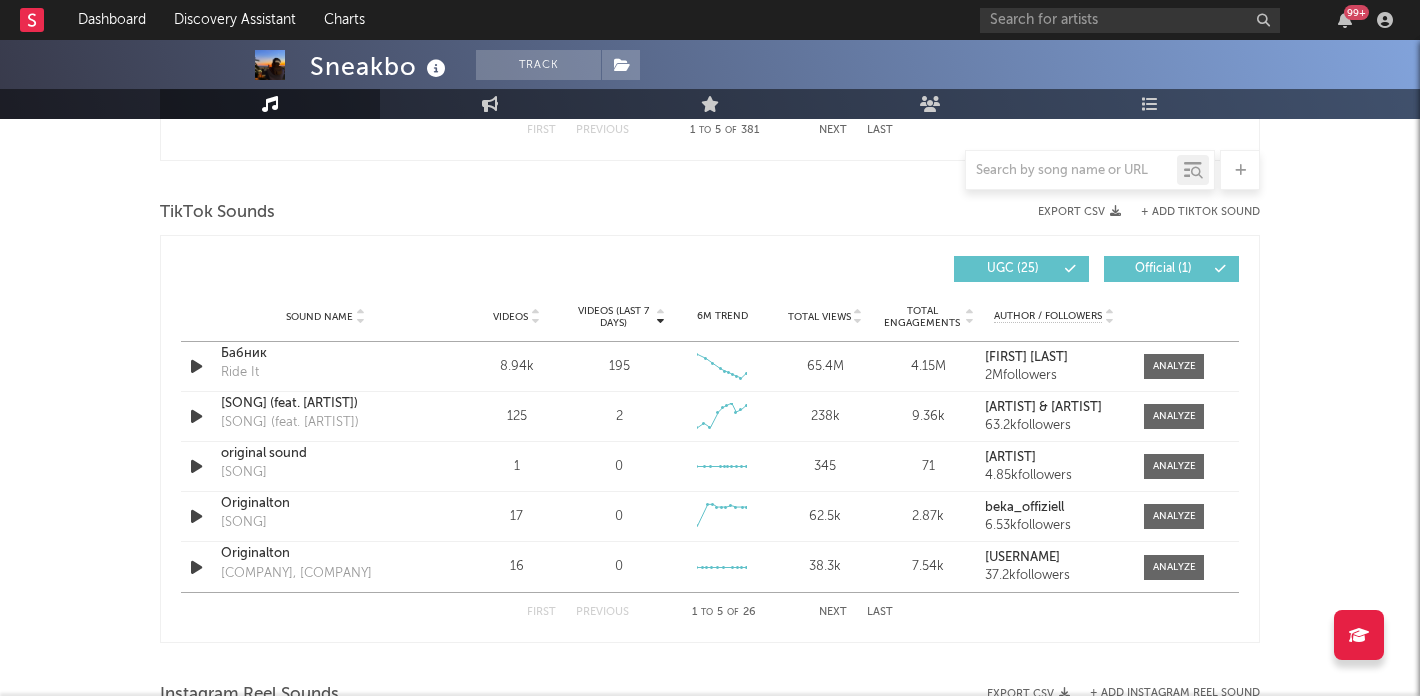 click on "TikTok Sounds" at bounding box center [710, 213] 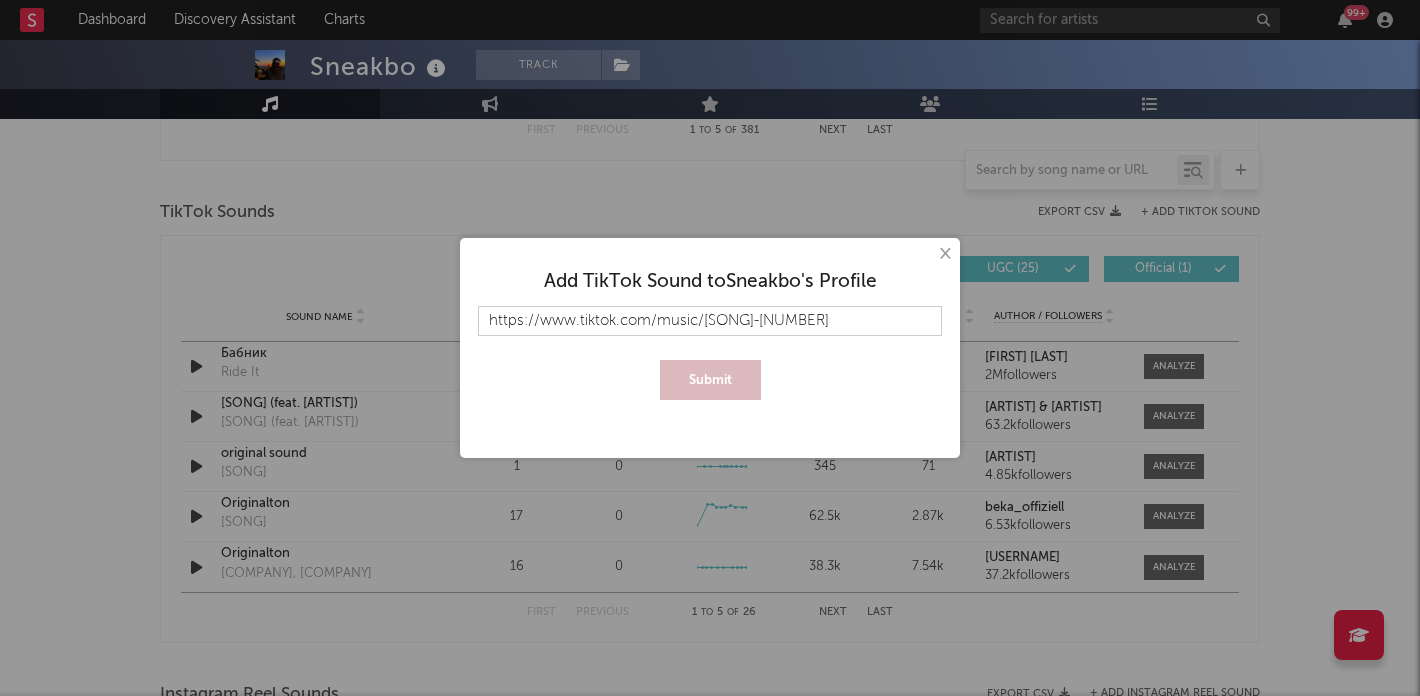 scroll, scrollTop: 0, scrollLeft: 40, axis: horizontal 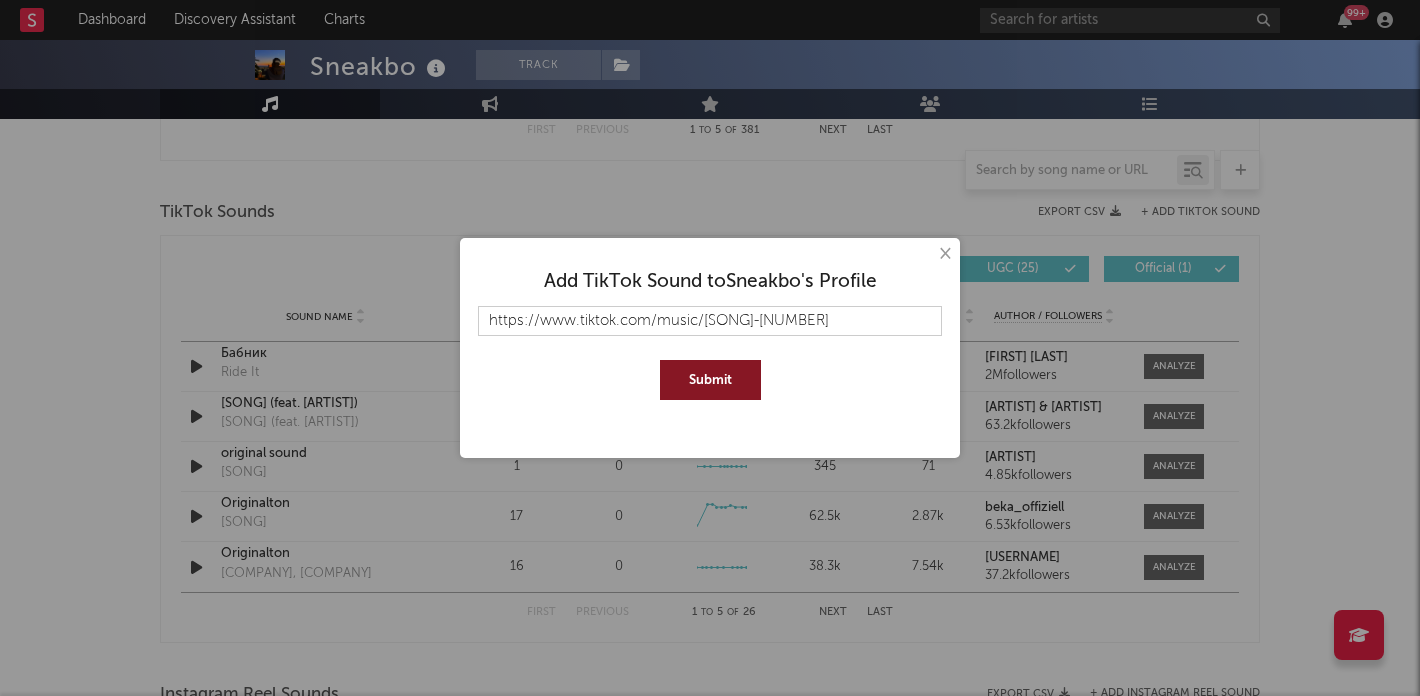 type on "https://www.tiktok.com/music/[SONG]-[NUMBER]" 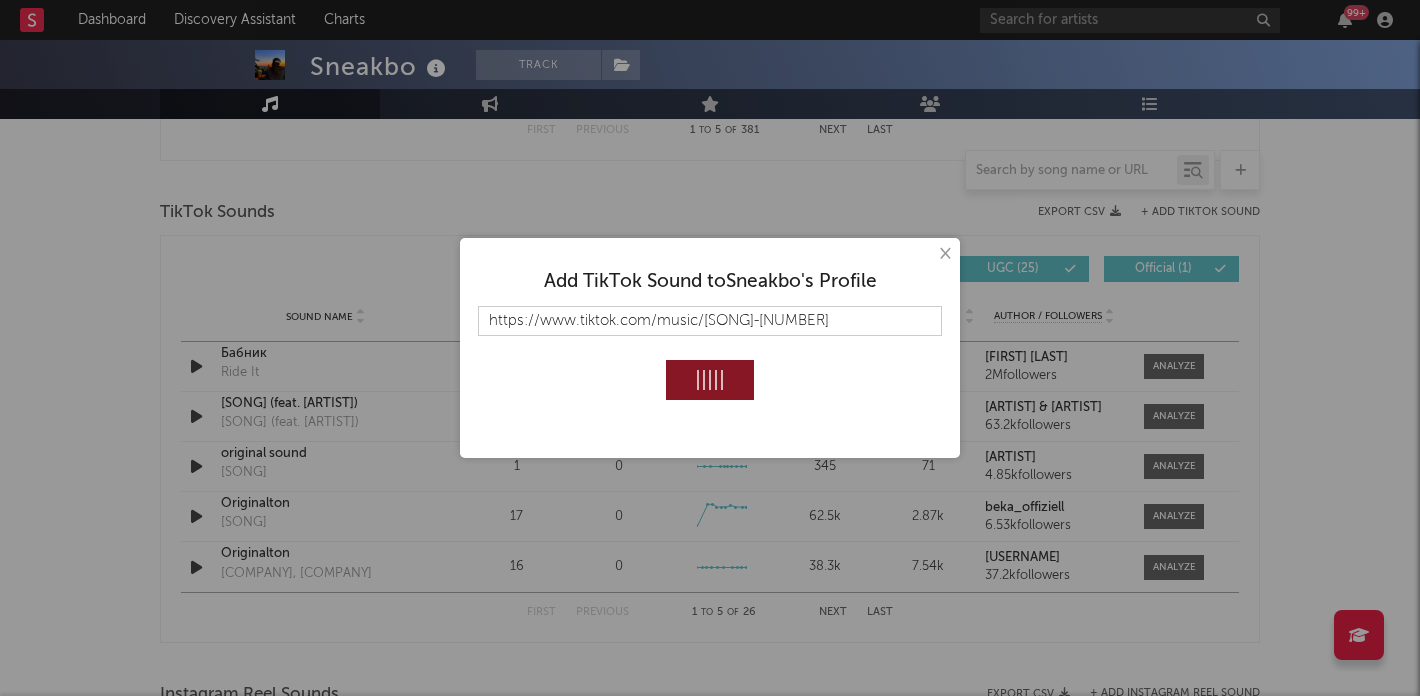 type 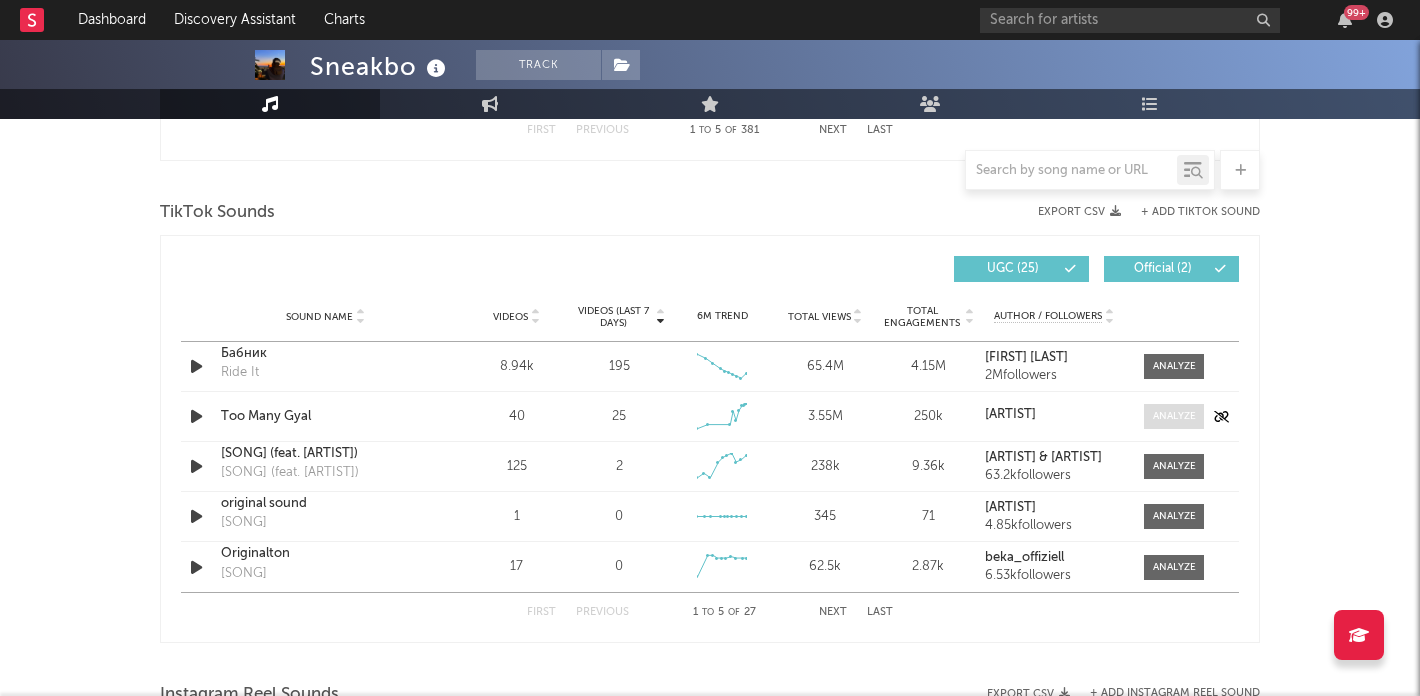 click at bounding box center (1174, 416) 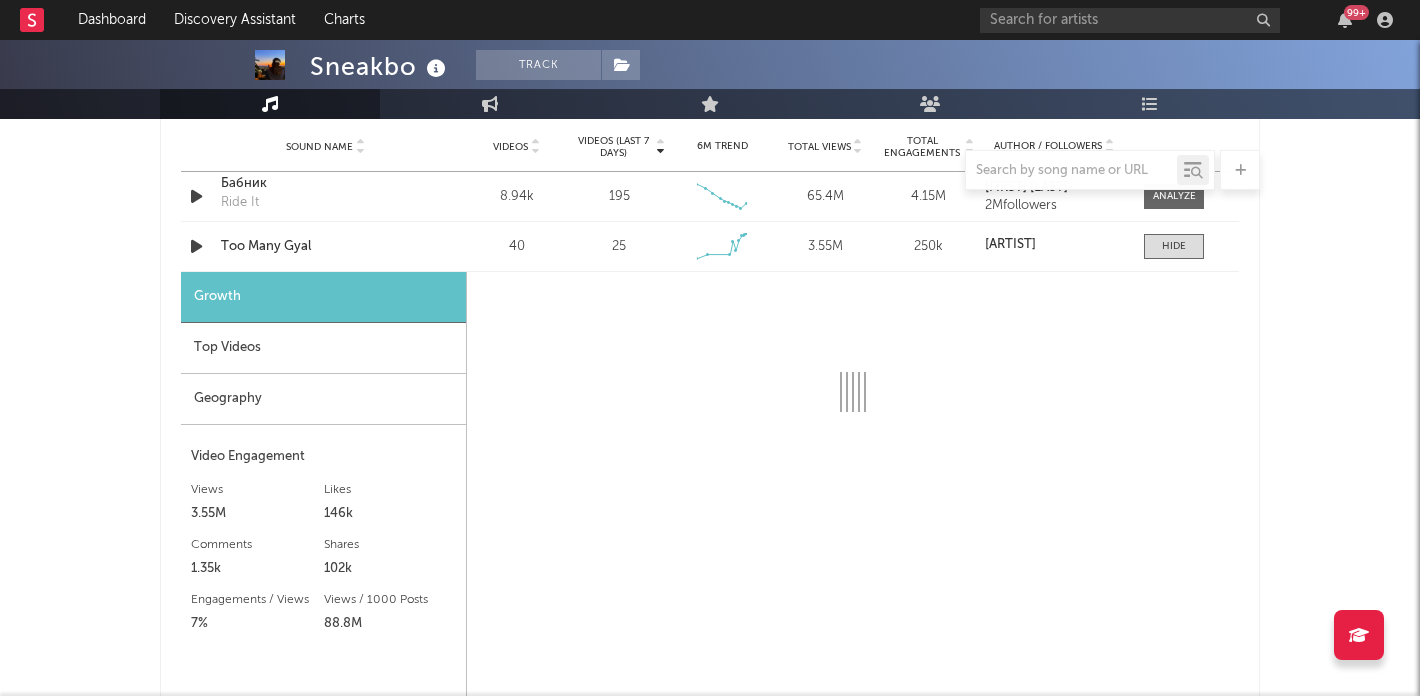 select on "1w" 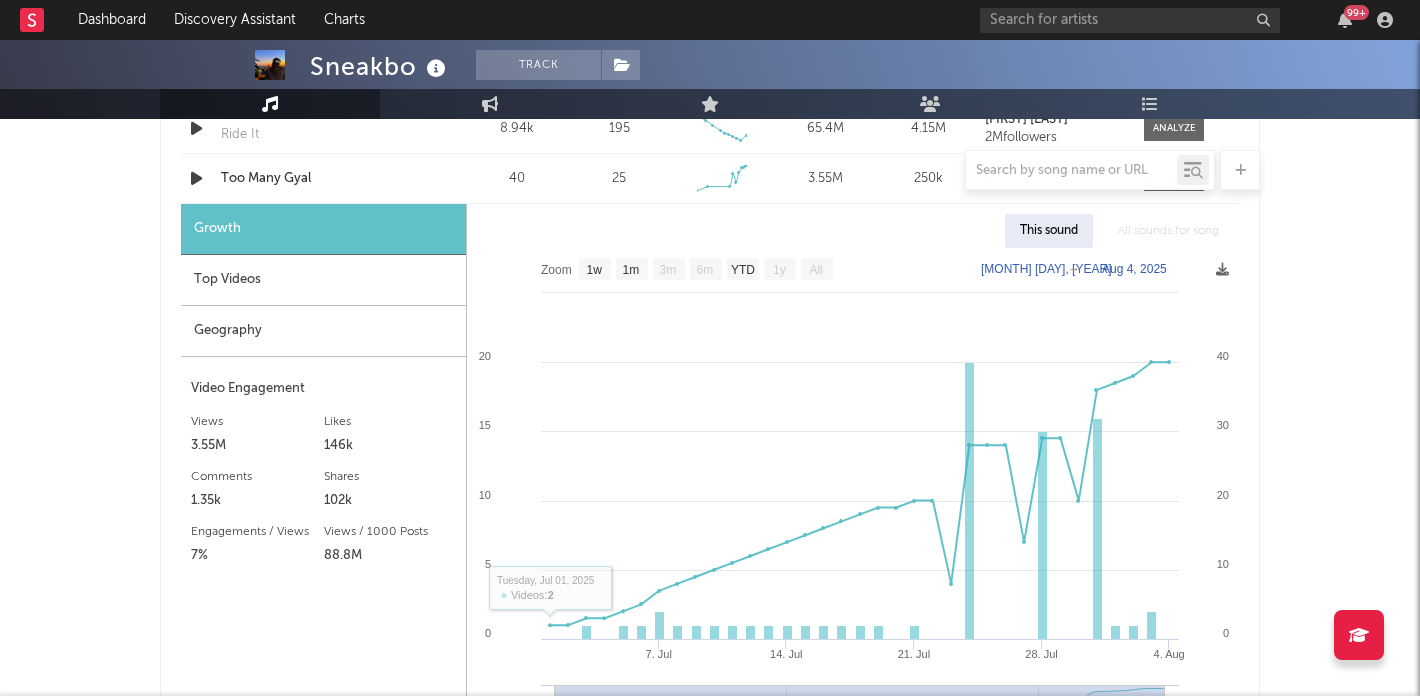 scroll, scrollTop: 1542, scrollLeft: 0, axis: vertical 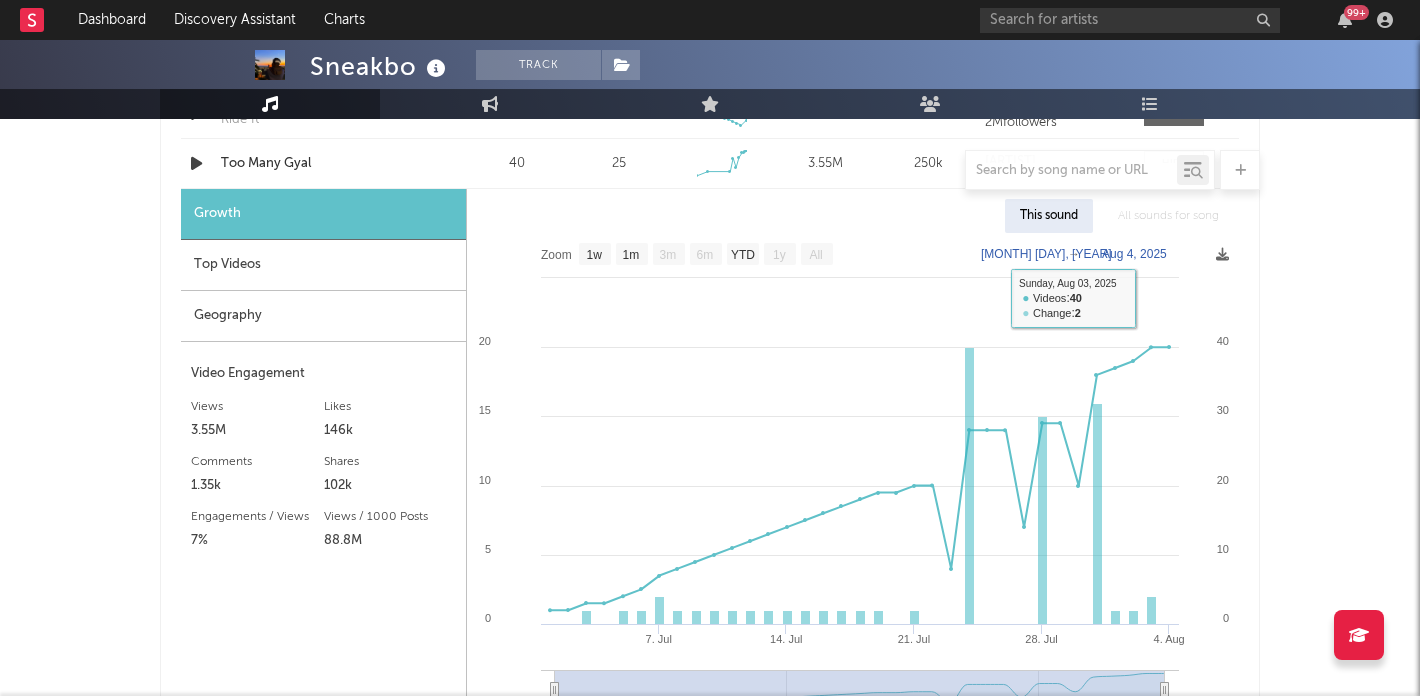 click on "[ARTIST], [ARTIST] [COUNTRY] | [GENRE]/[GENRE] Edit Track Benchmark Summary [NUMBER] [NUMBER] [NUMBER] [NUMBER] [NUMBER] [NUMBER] [NUMBER] Monthly Listeners Jump Score: [NUMBER] Music Engagement Live Audience Playlists/Charts Music Total Artist Consumption Luminate - Daily Luminate - Weekly BMAT - Weekly OCC - Weekly Zoom 1w 1m 3m 6m YTD 1y All [YEAR]-[MONTH]-[DAY] [YEAR]-[MONTH]-[DAY] Created with Highcharts [NUMBER] Luminate Daily Streams Luminate Daily Consumption [NUMBER]. [MONTH] [NUMBER]. [MONTH] [NUMBER]. [MONTH] [NUMBER]. [MONTH] [NUMBER]. [MONTH] [NUMBER]. [MONTH] [NUMBER]. [MONTH] [NUMBER]. [MONTH] [NUMBER]. [MONTH] [NUMBER]. [MONTH] [NUMBER]. [MONTH] [NUMBER]. [YEAR] [YEAR] [YEAR] [YEAR] 0 10k 20k 30k Zoom 1w 1m 3m 6m YTD 1y All [MONTH] [NUMBER] [YEAR] → [MONTH] [NUMBER] [YEAR] Ex-US Streaming On-Demand Audio US Streaming On-Demand Audio Global Streaming On-Demand Audio Recent DSP Releases Export CSV Last Day Spotify Plays Copyright 7 Day Spotify Plays Last Day Spotify Plays ATD Spotify Plays Spotify Popularity Released Global ATD Audio Streams Global Rolling 7D Audio Streams Estimated % Playlist Streams Last Day Spotify Popularity Streams / 7d Growth Originals   ("" at bounding box center [710, 284] 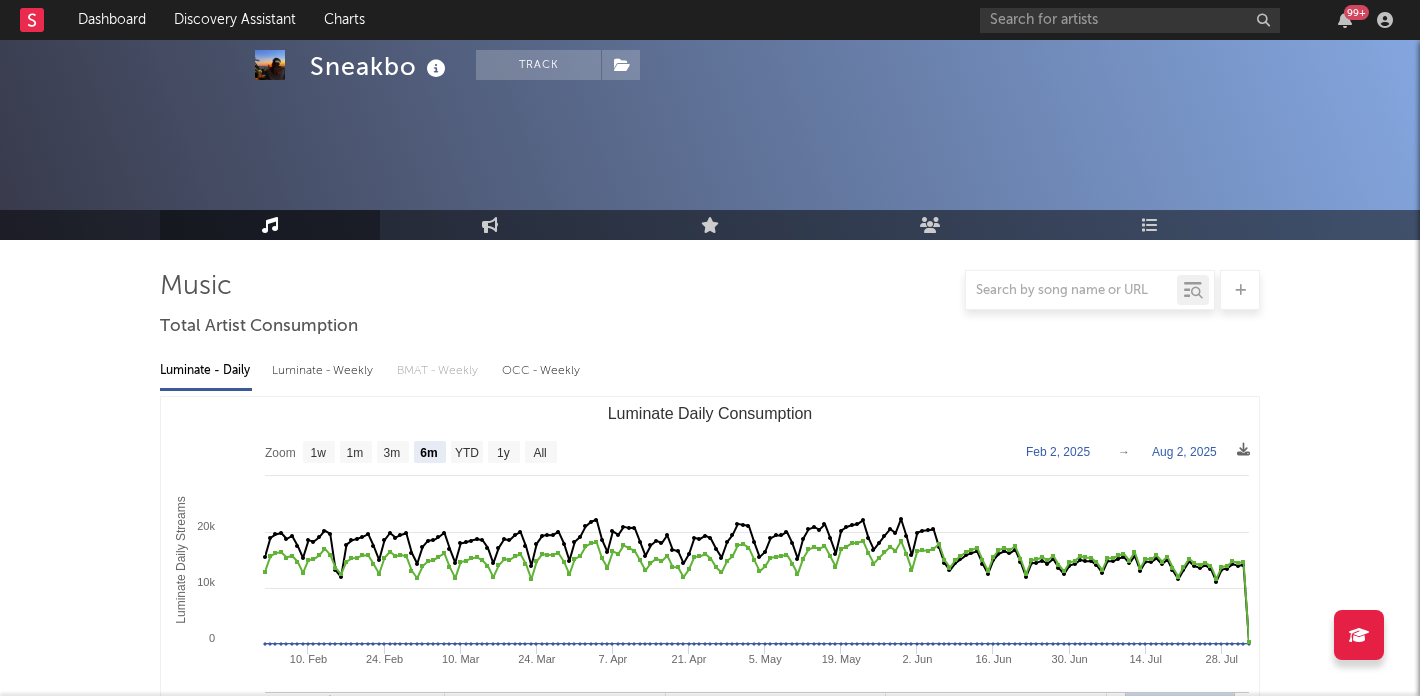 scroll, scrollTop: 0, scrollLeft: 0, axis: both 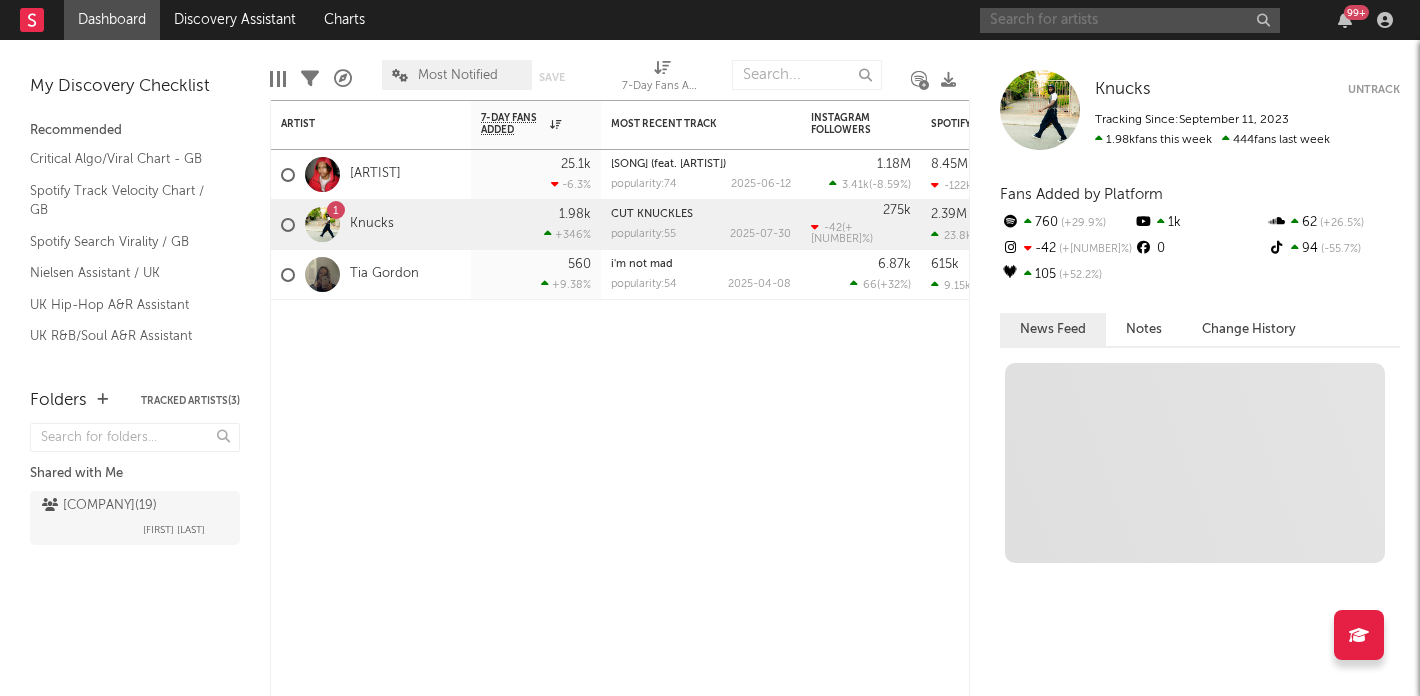 click at bounding box center (1130, 20) 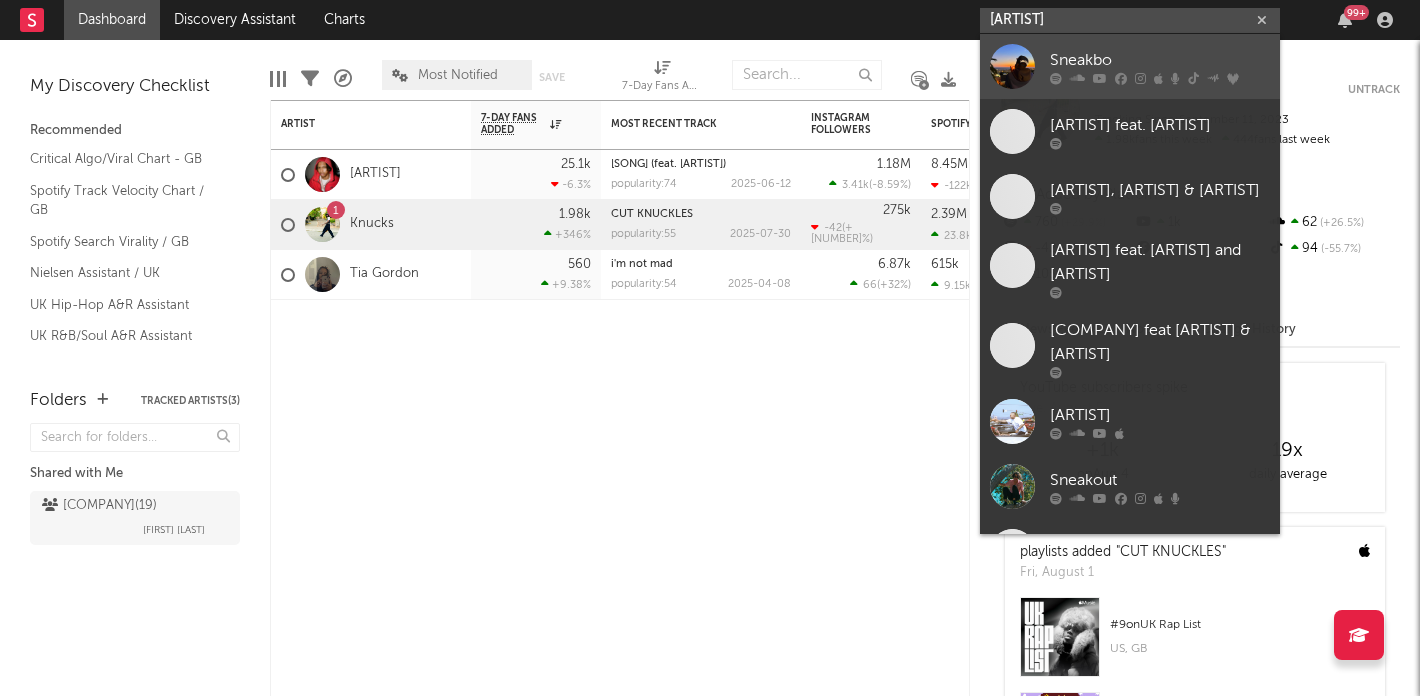 type on "[ARTIST]" 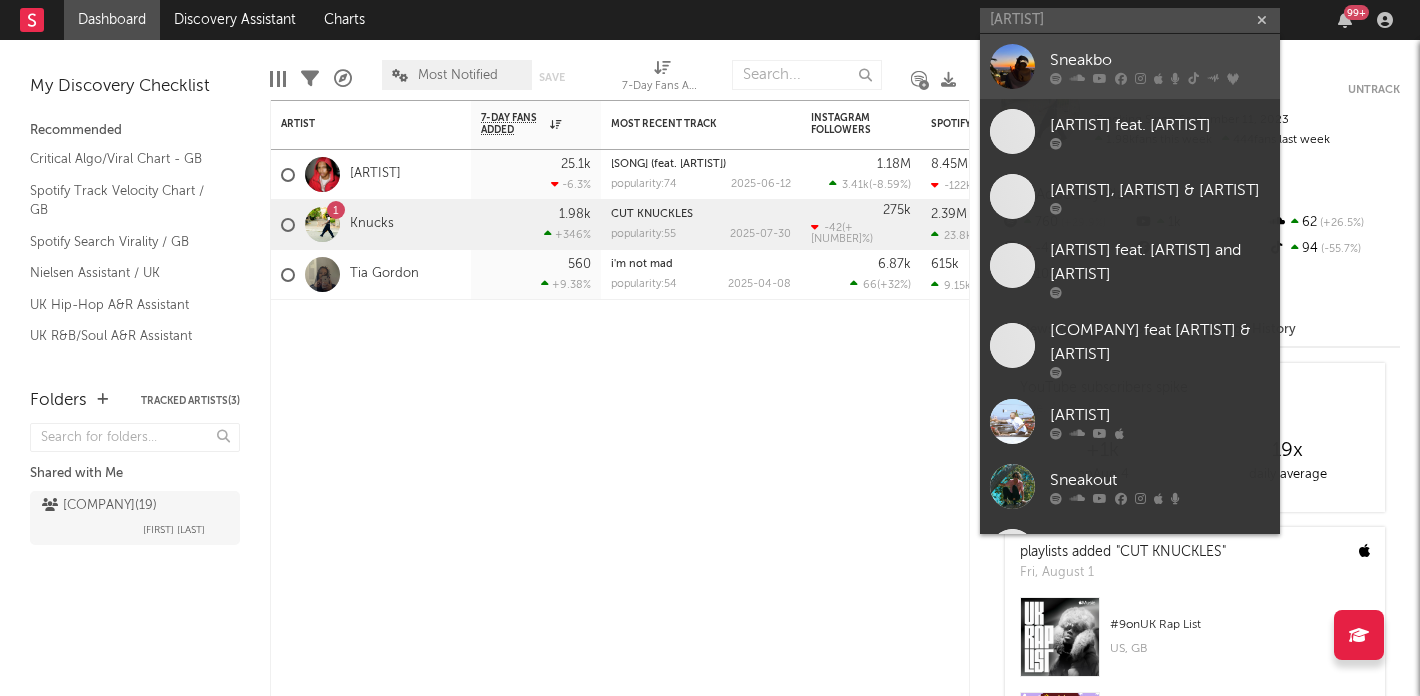 click at bounding box center (1012, 66) 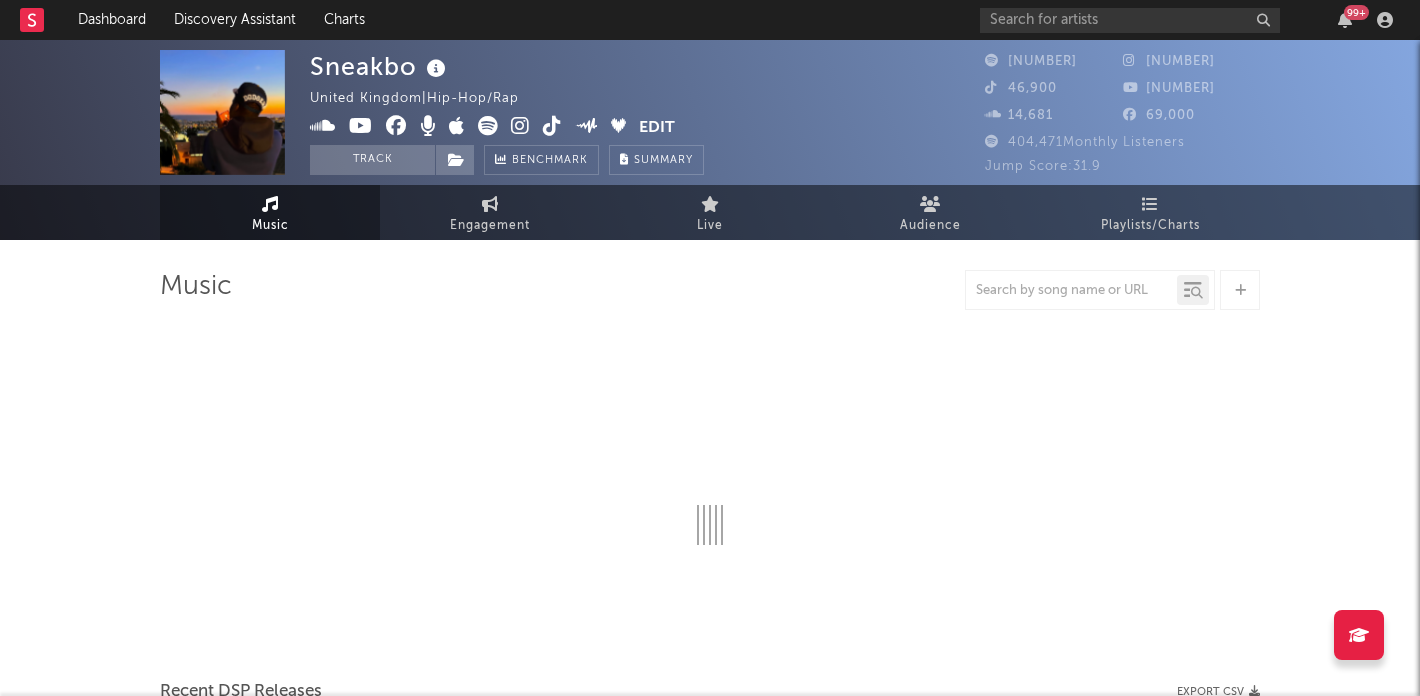 select on "6m" 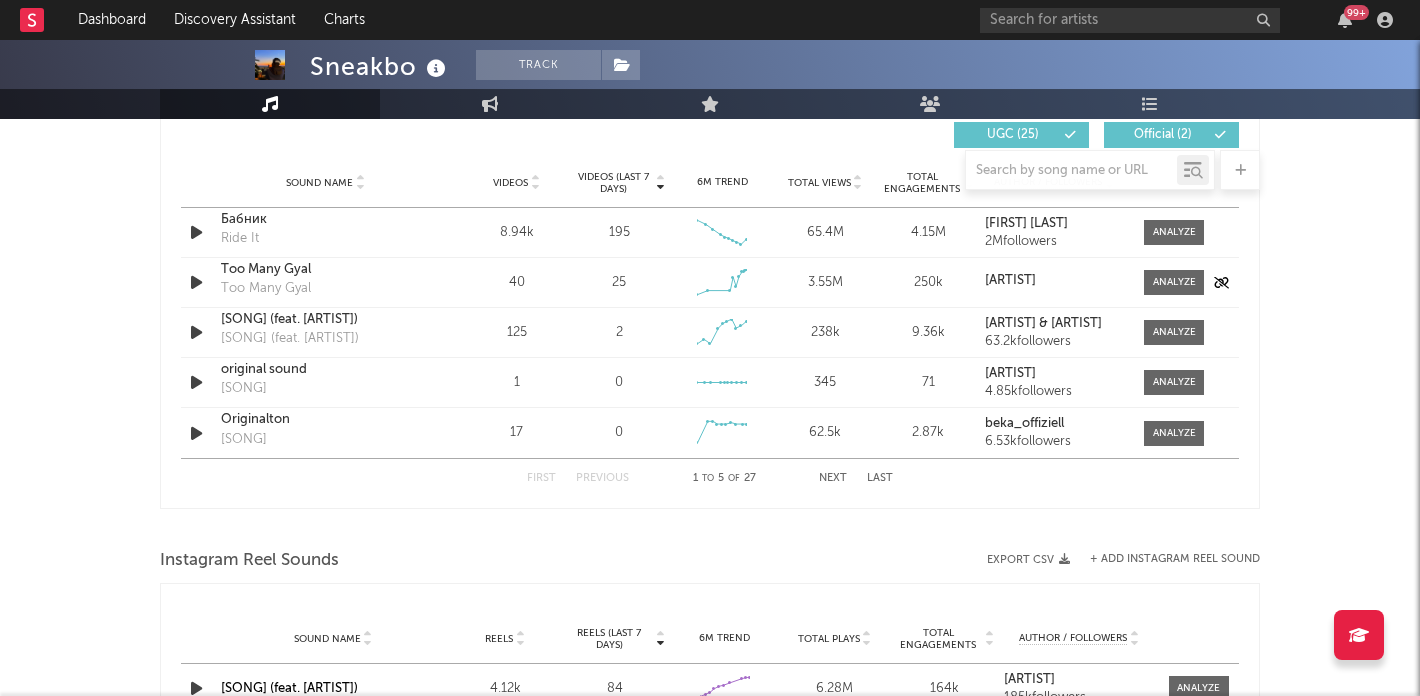 scroll, scrollTop: 1414, scrollLeft: 0, axis: vertical 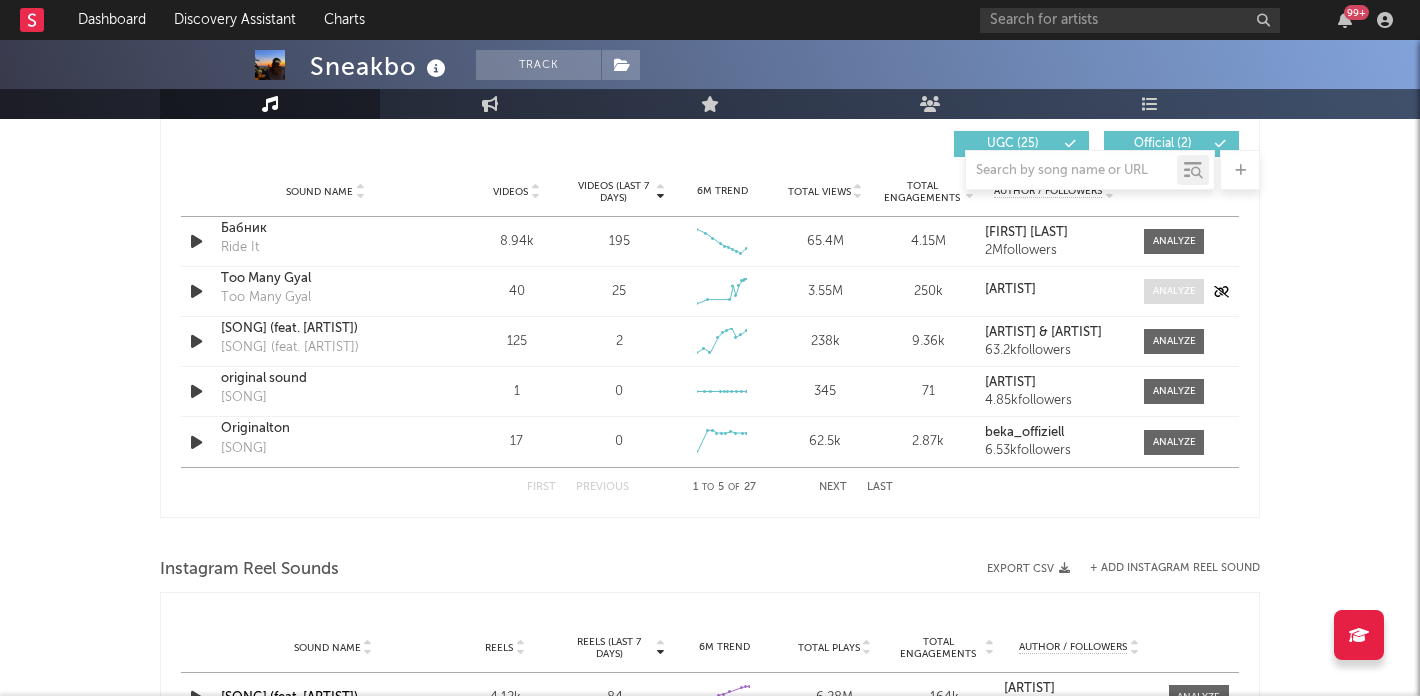 click at bounding box center (1174, 291) 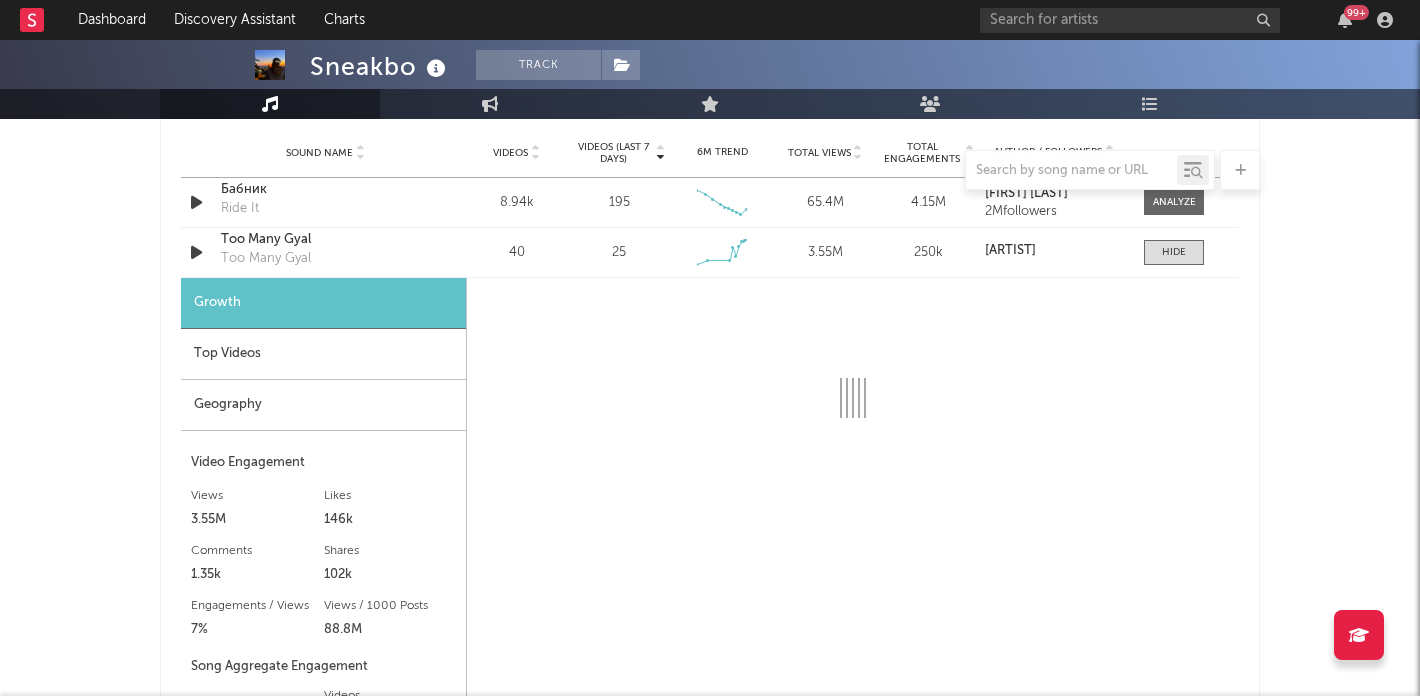 select on "1w" 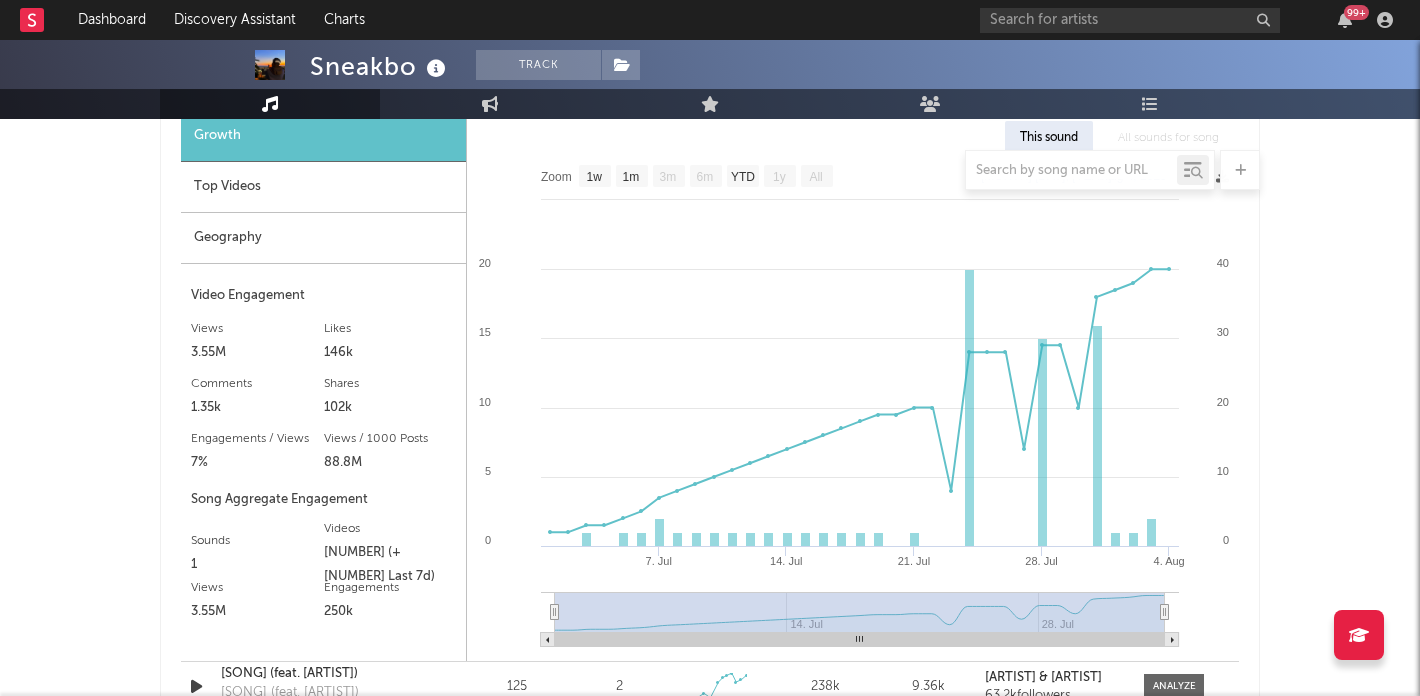scroll, scrollTop: 1648, scrollLeft: 0, axis: vertical 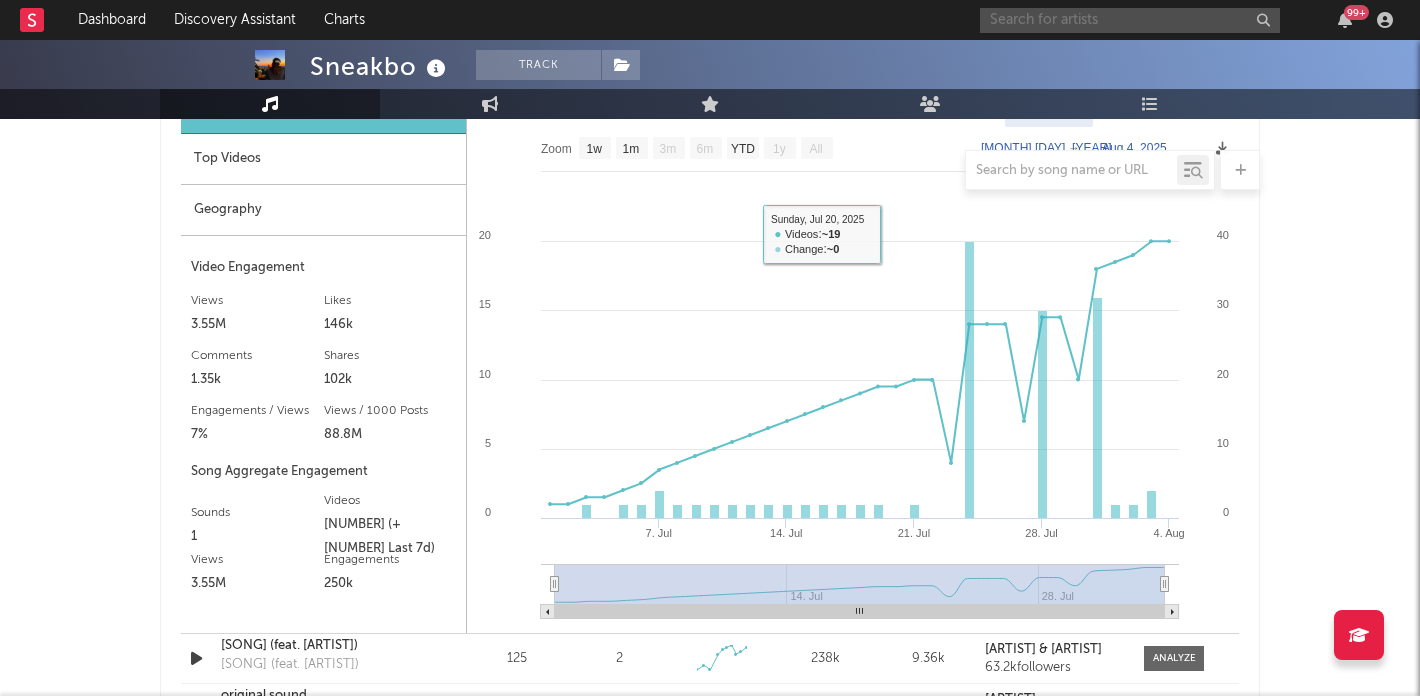 click at bounding box center [1130, 20] 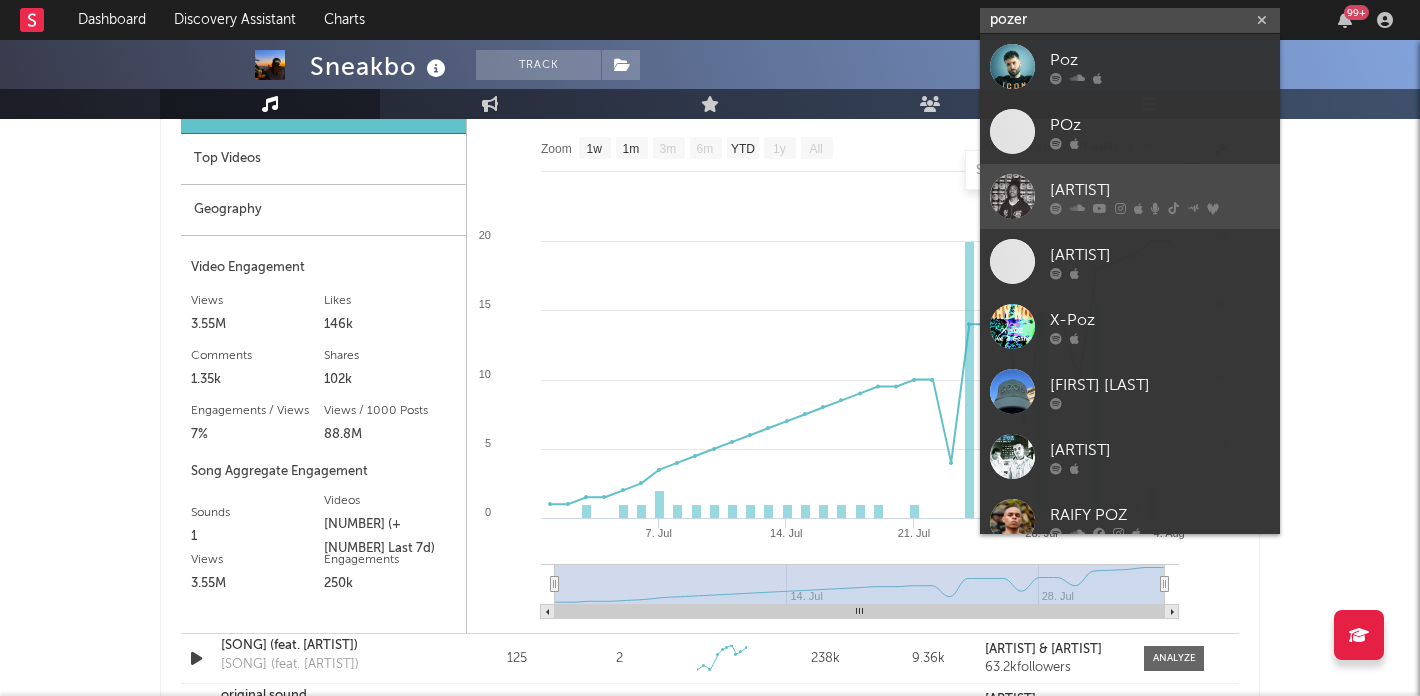 type on "pozer" 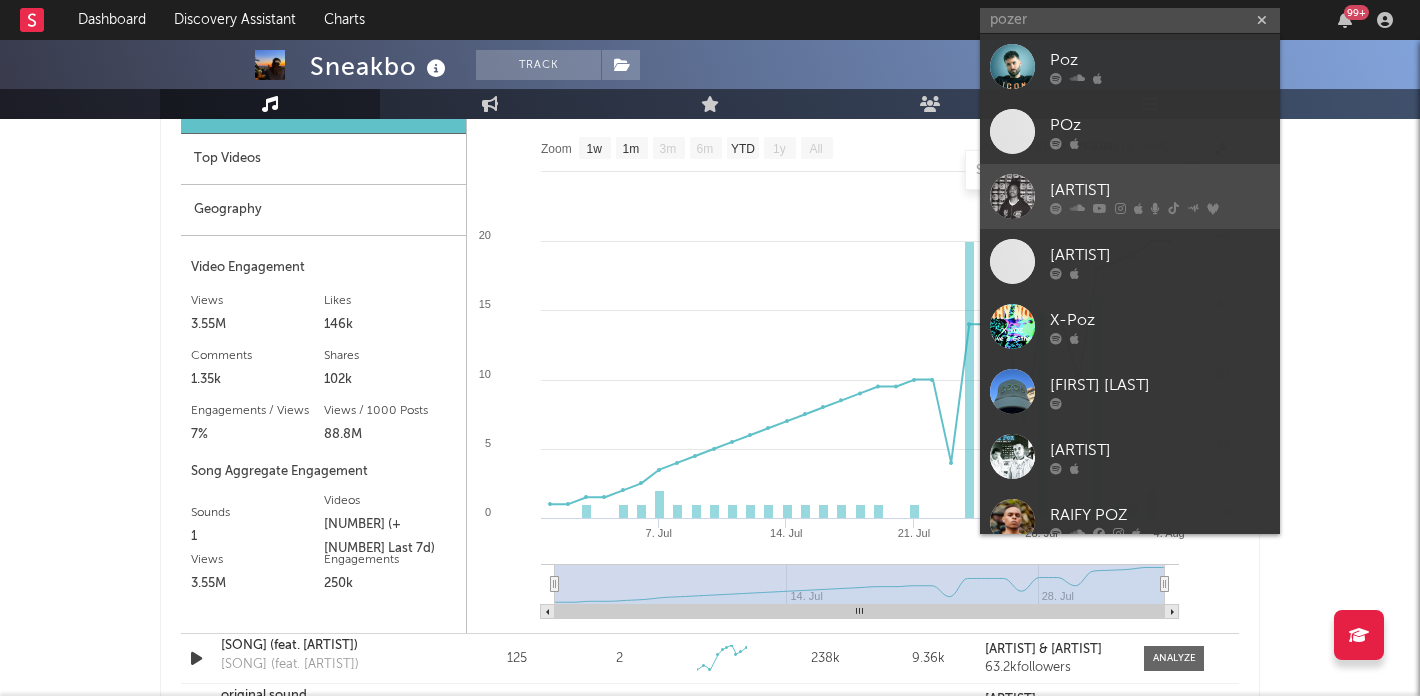 click at bounding box center [1012, 196] 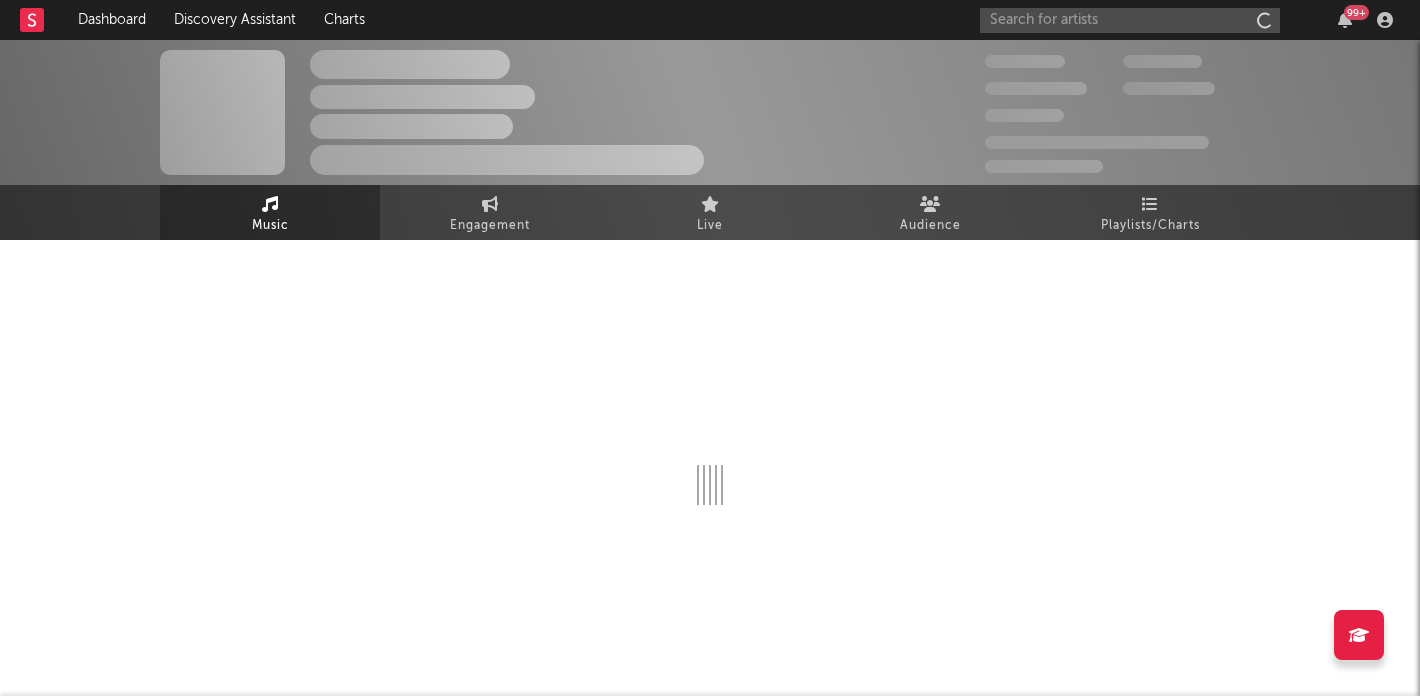 scroll, scrollTop: 0, scrollLeft: 0, axis: both 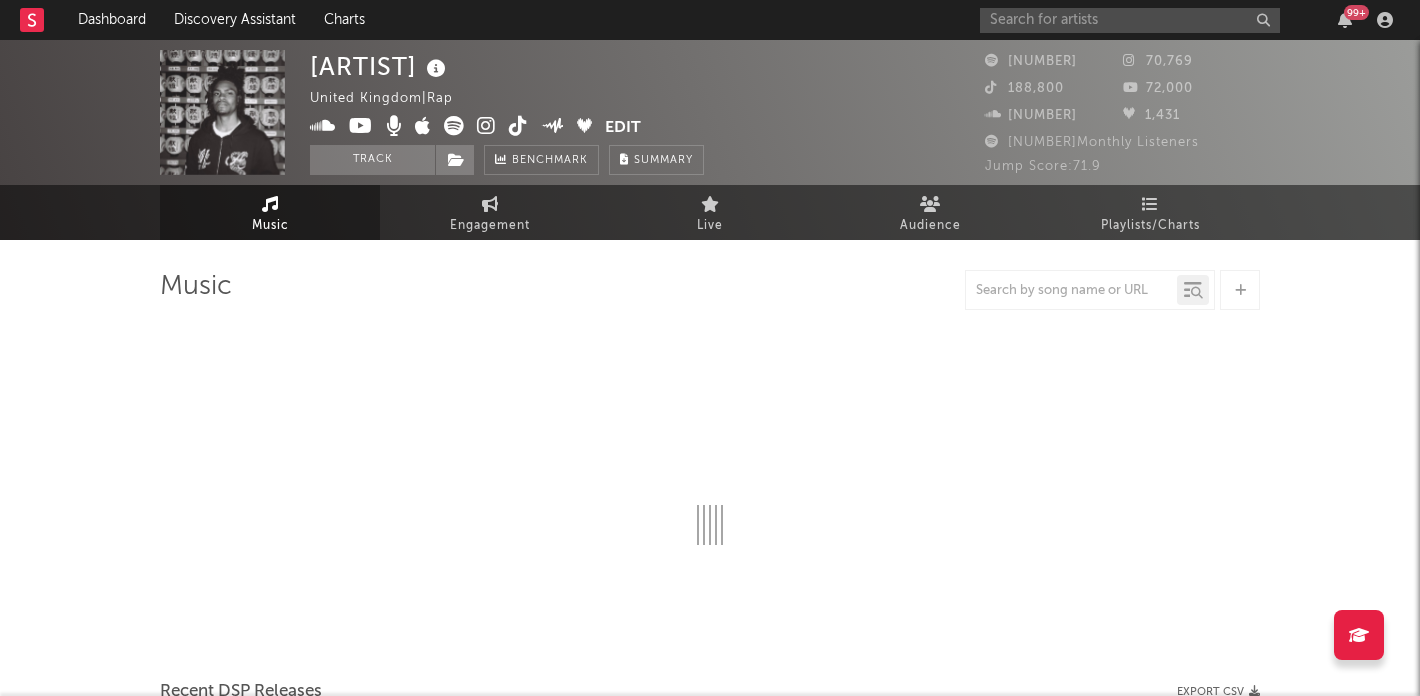 select on "6m" 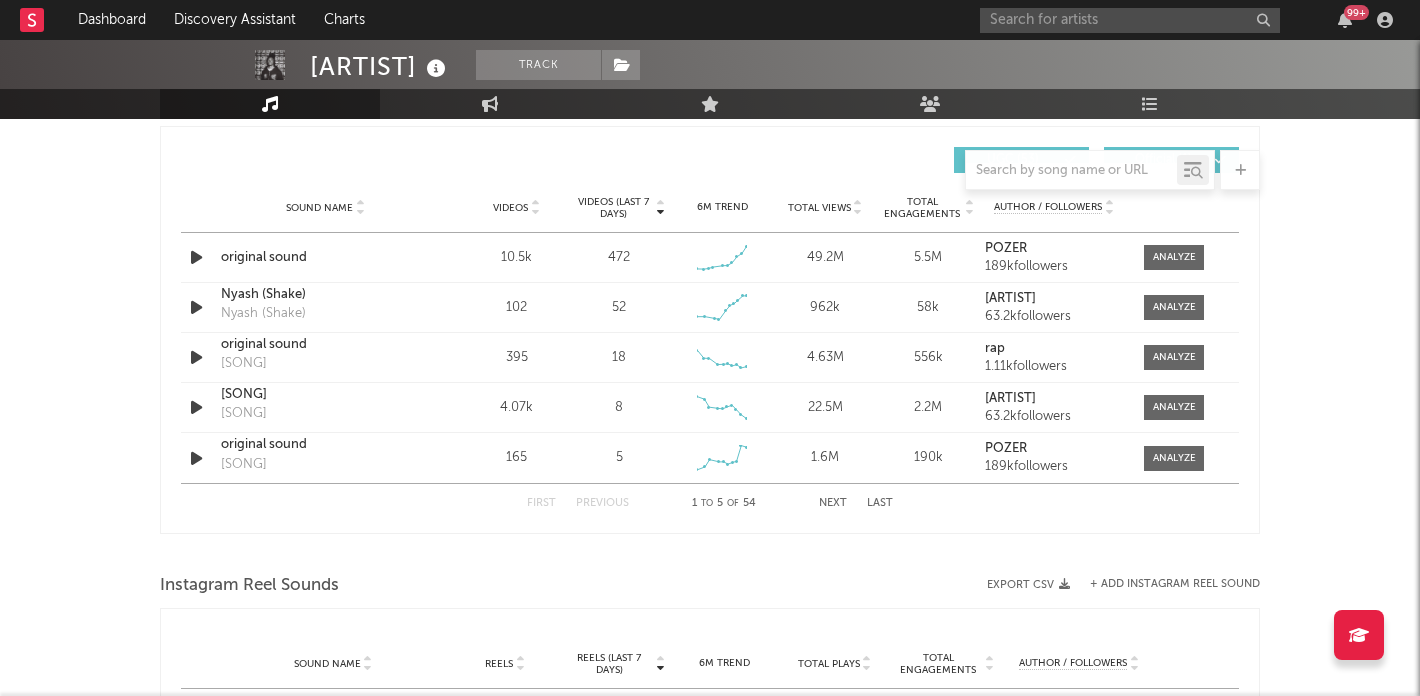 scroll, scrollTop: 1427, scrollLeft: 0, axis: vertical 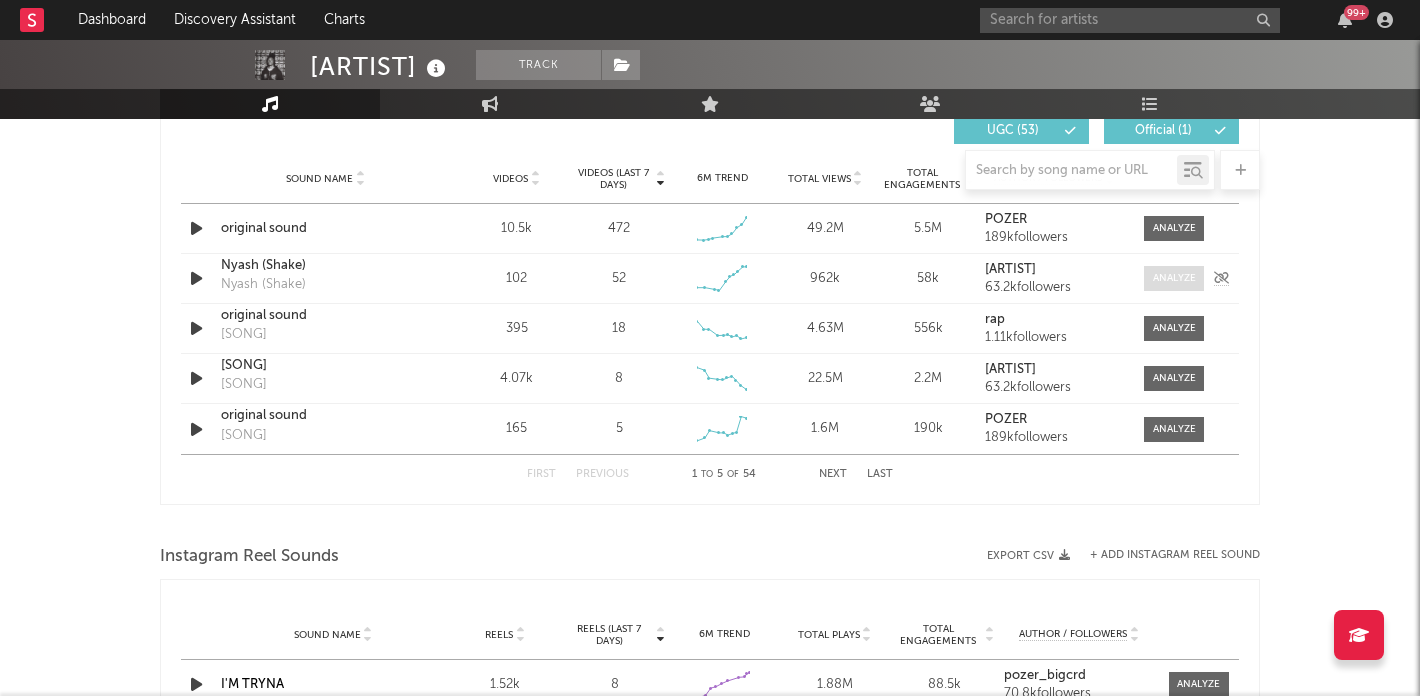 click at bounding box center [1174, 278] 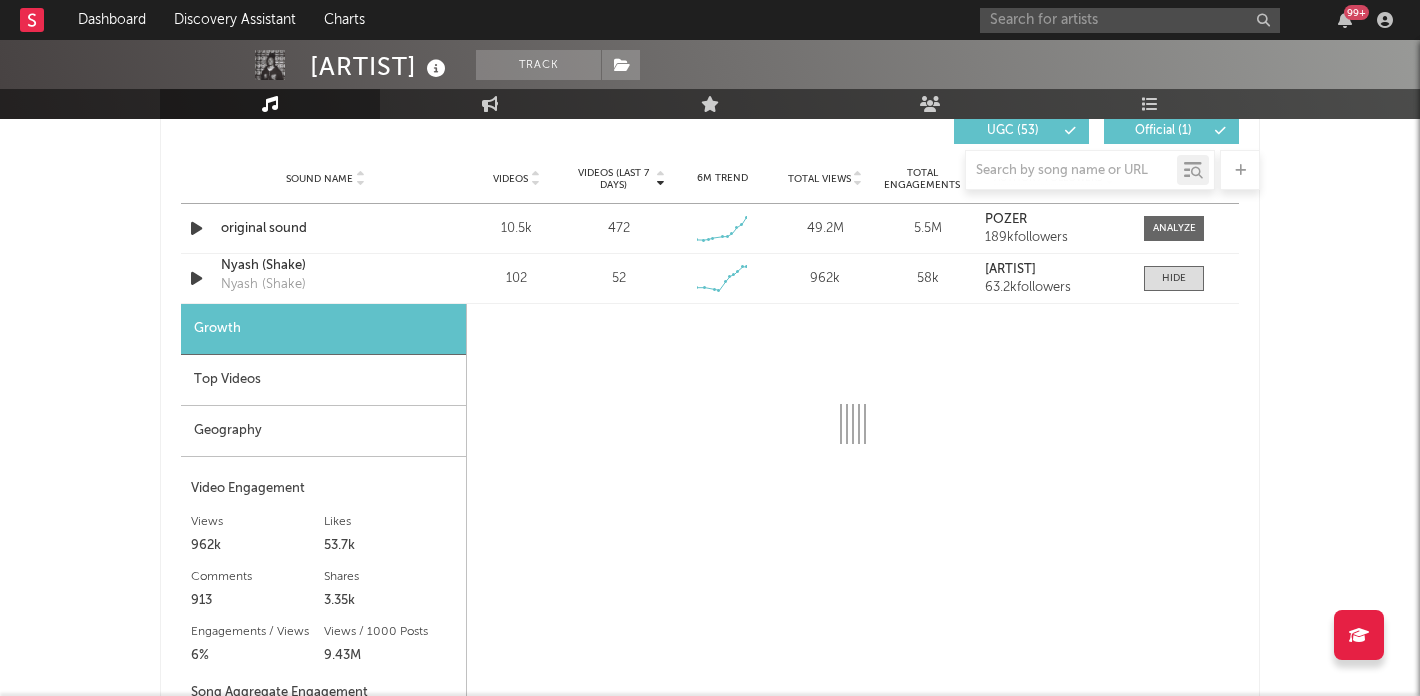 select on "1w" 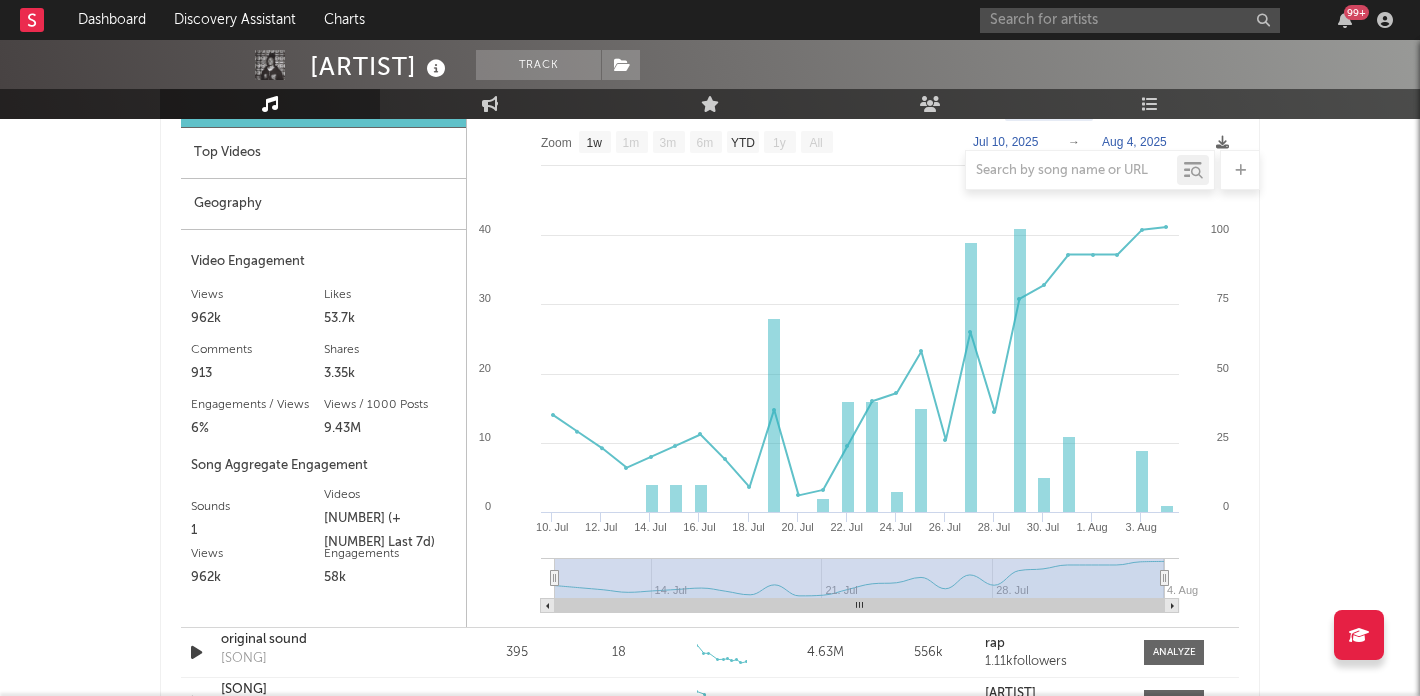scroll, scrollTop: 1627, scrollLeft: 0, axis: vertical 